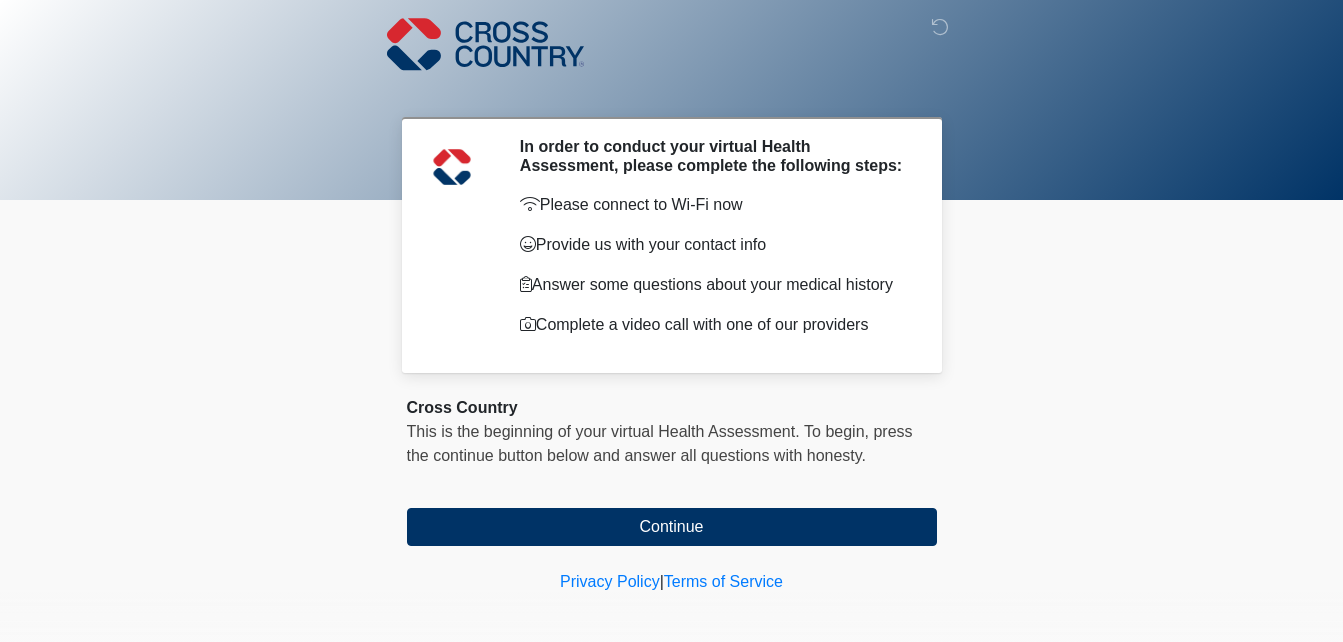 scroll, scrollTop: 0, scrollLeft: 0, axis: both 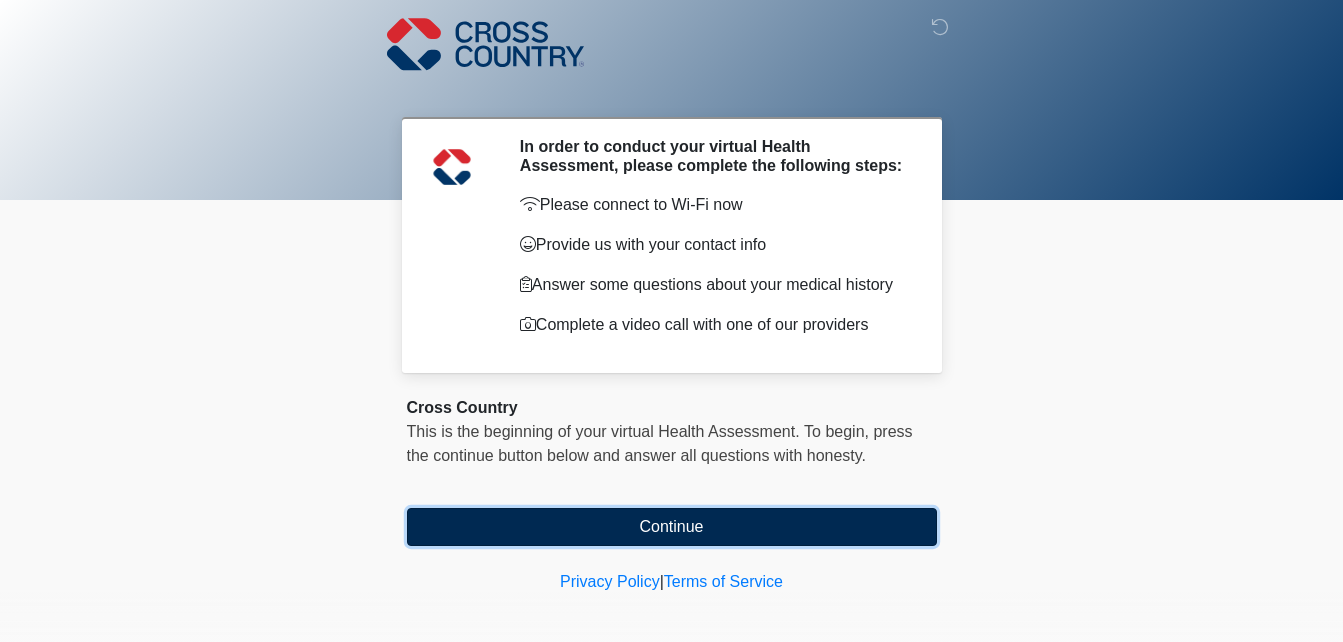click on "Continue" at bounding box center [672, 527] 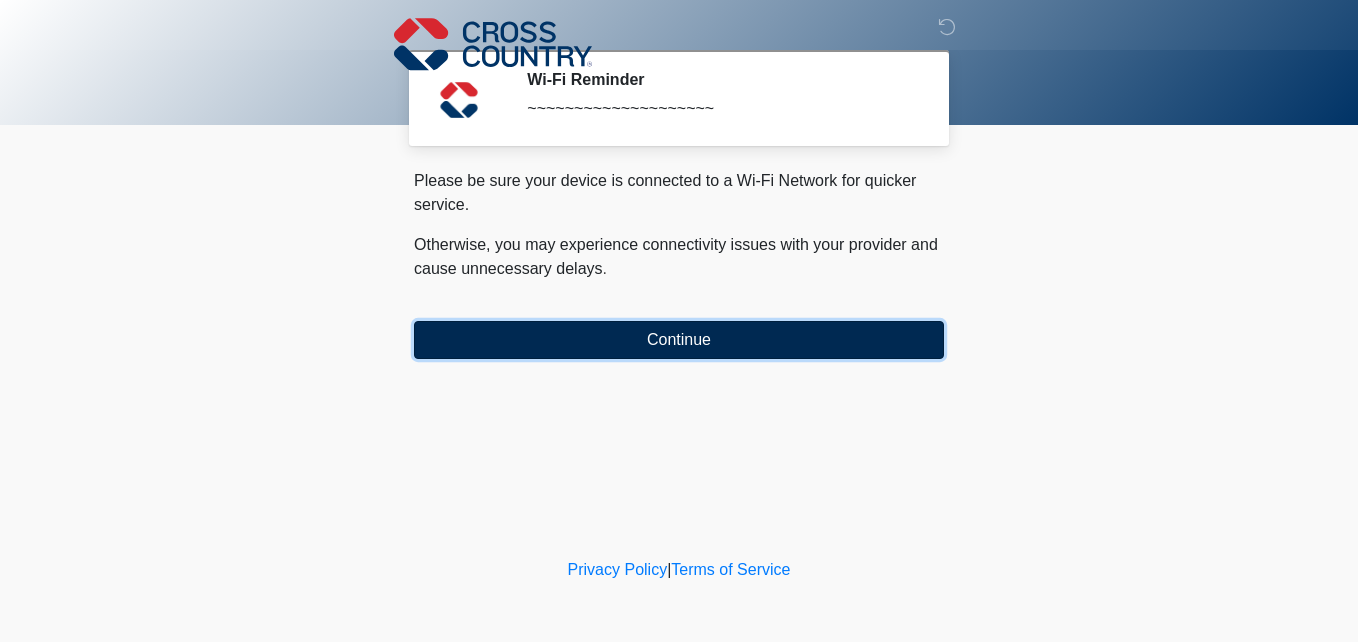 click on "Continue" at bounding box center (679, 340) 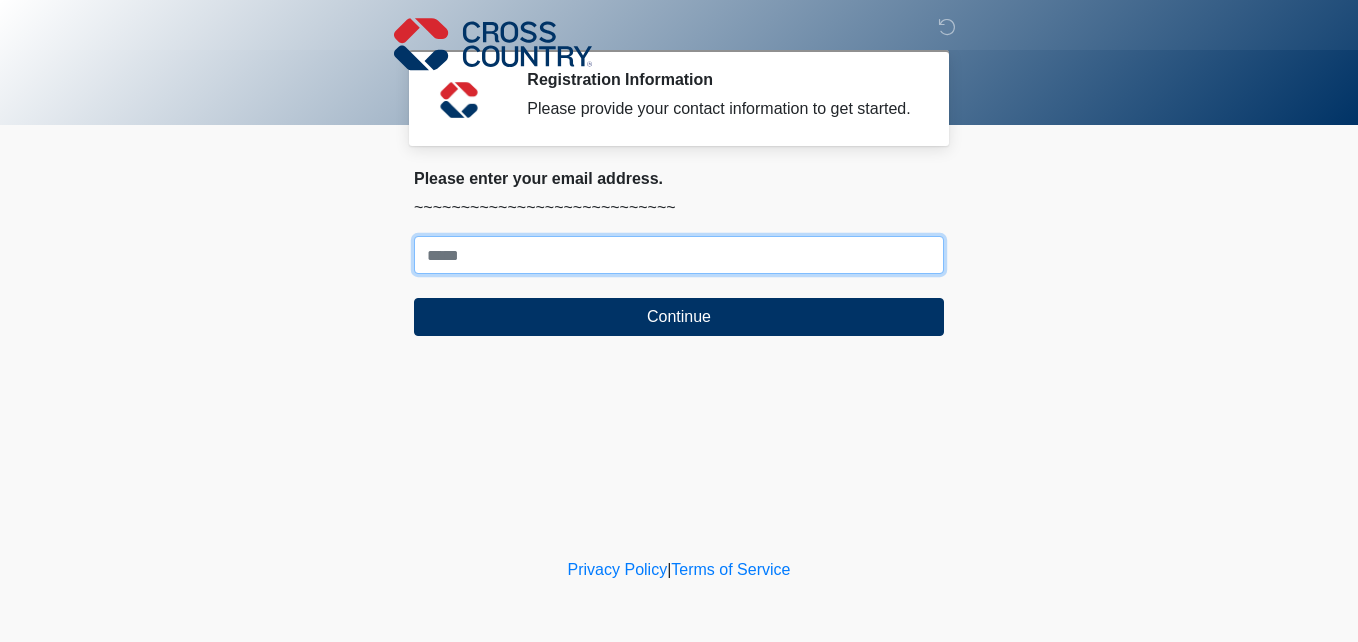 click on "Where should we email your response?" at bounding box center (679, 255) 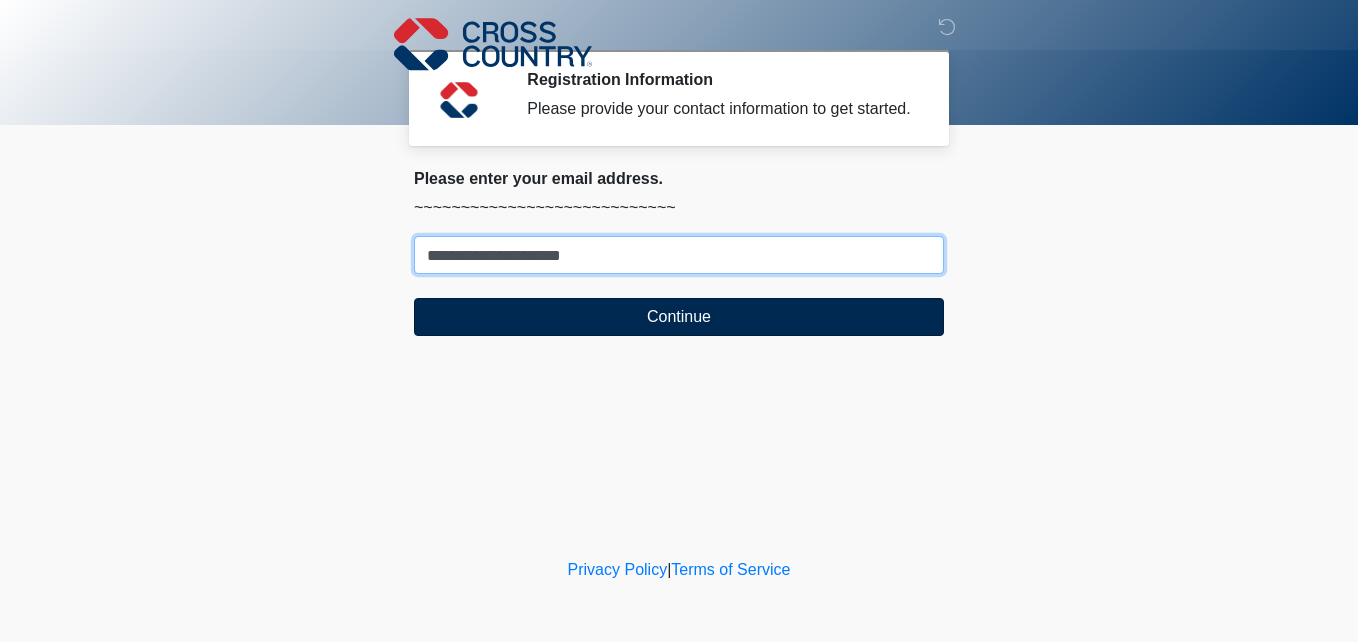 type on "**********" 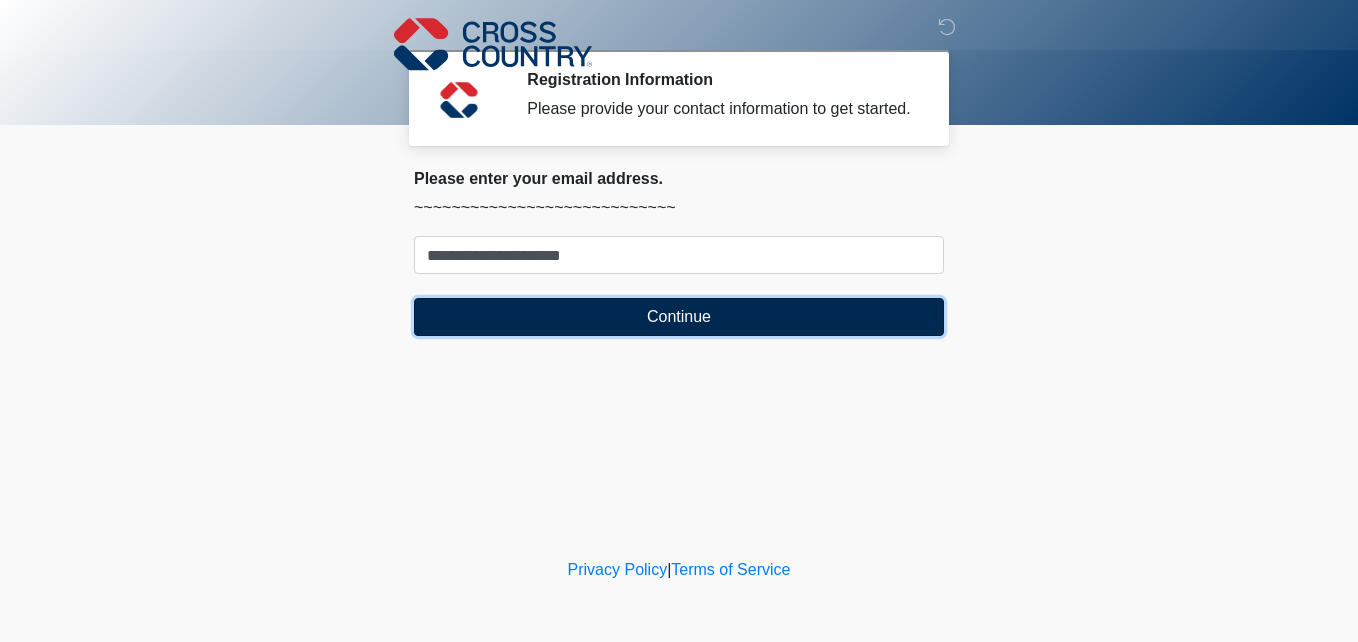 click on "Continue" at bounding box center (679, 317) 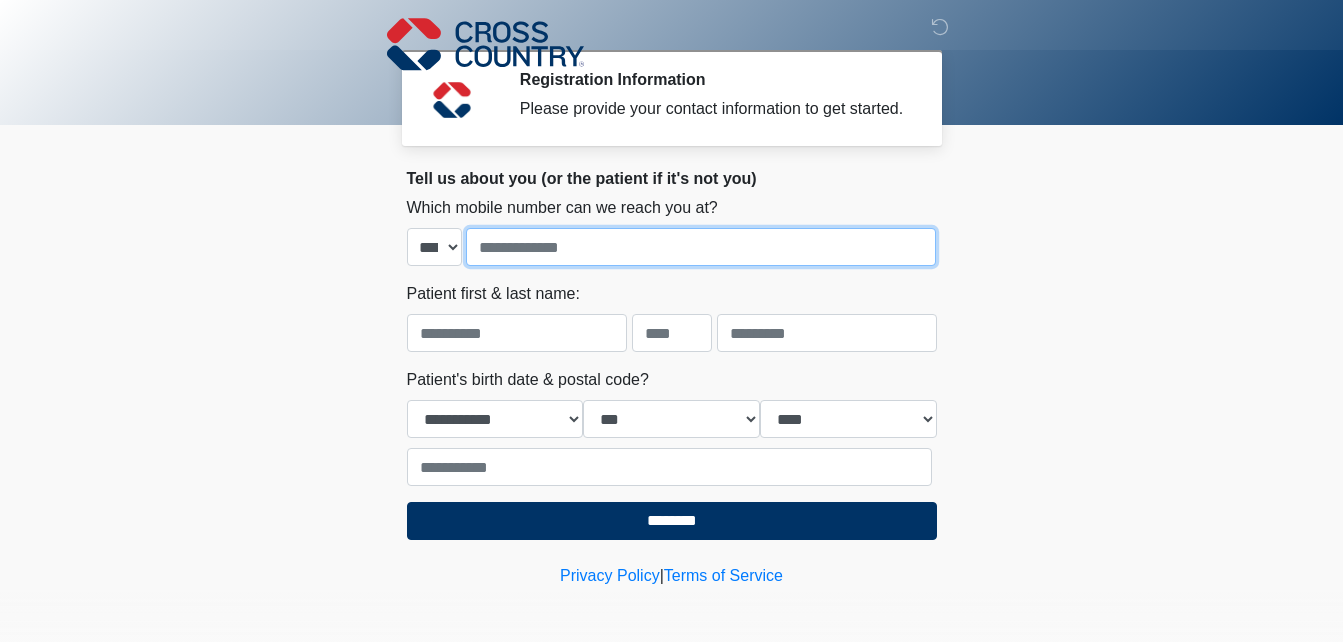 click at bounding box center [701, 247] 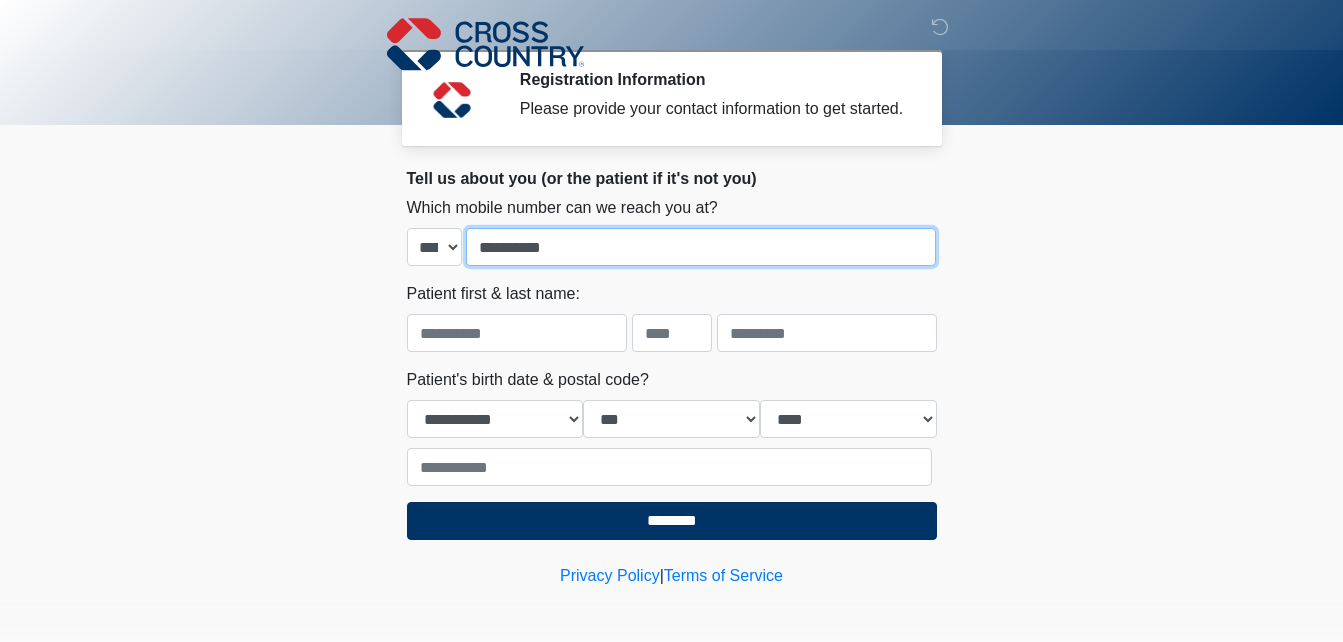 type on "**********" 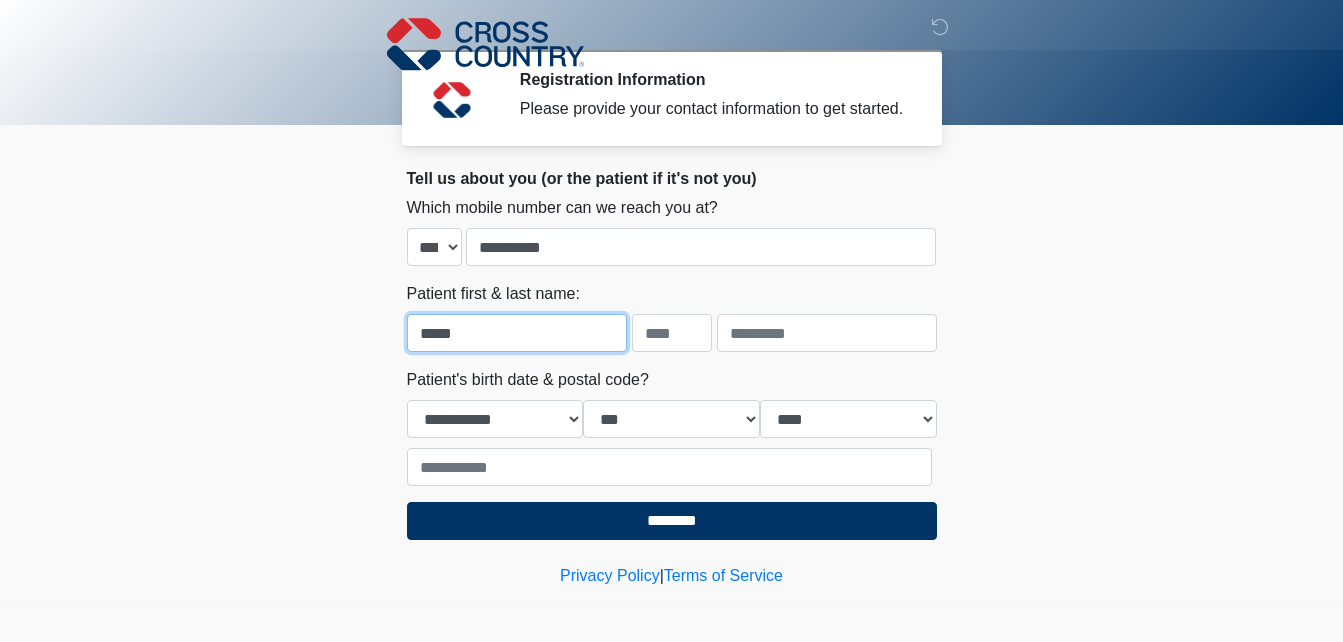 type on "*****" 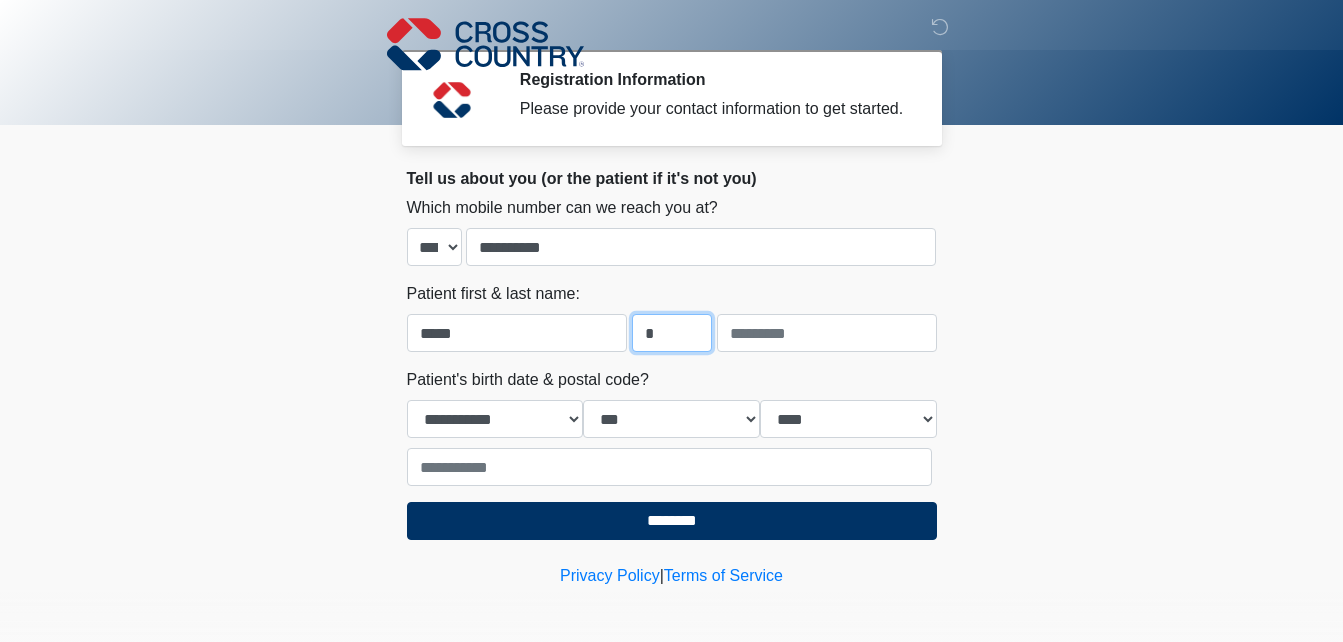 type on "*" 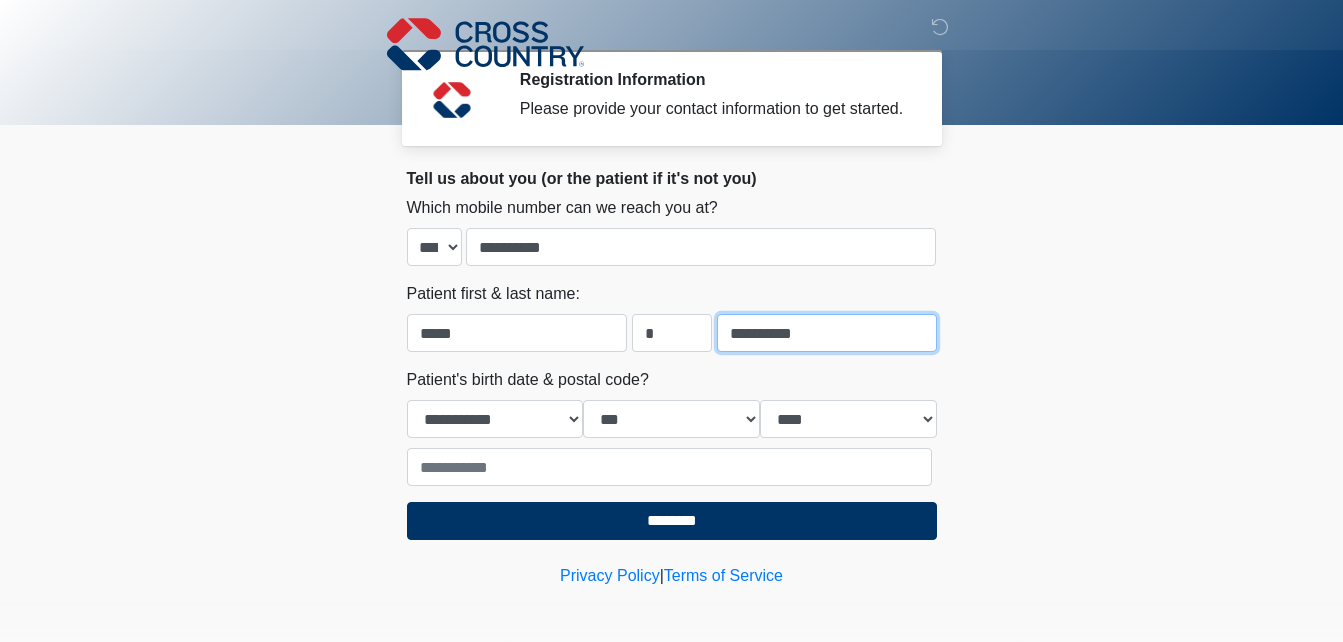 type on "**********" 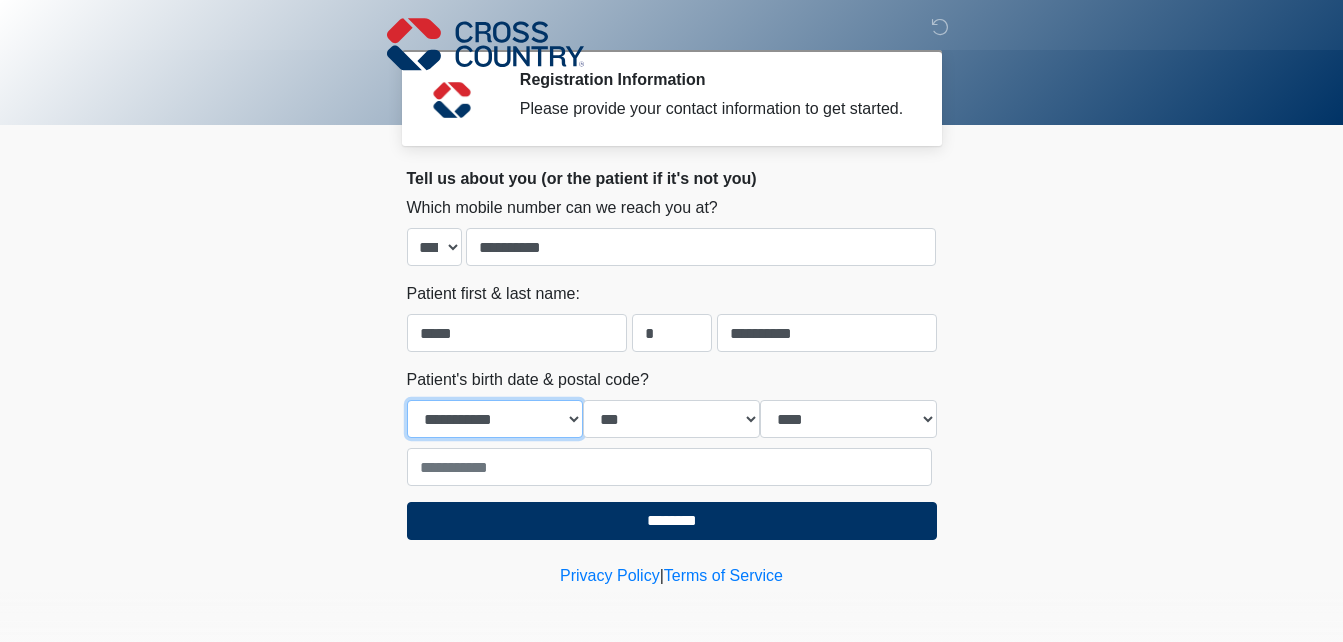 click on "**********" at bounding box center [495, 419] 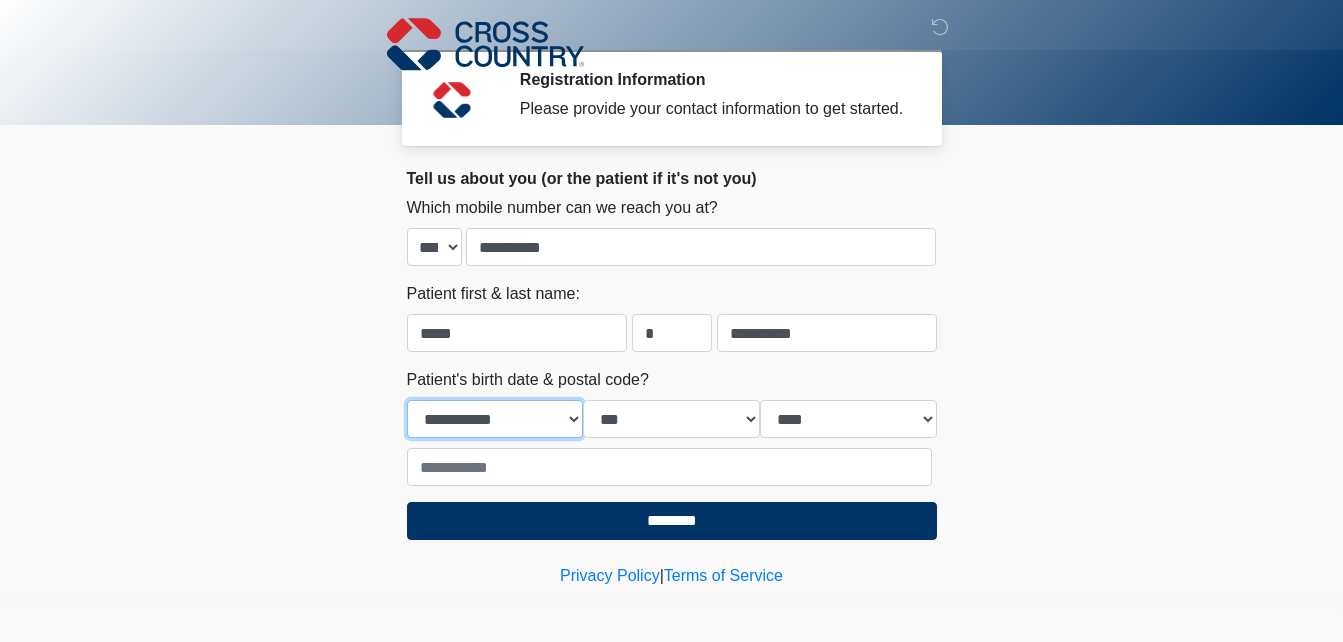 select on "*" 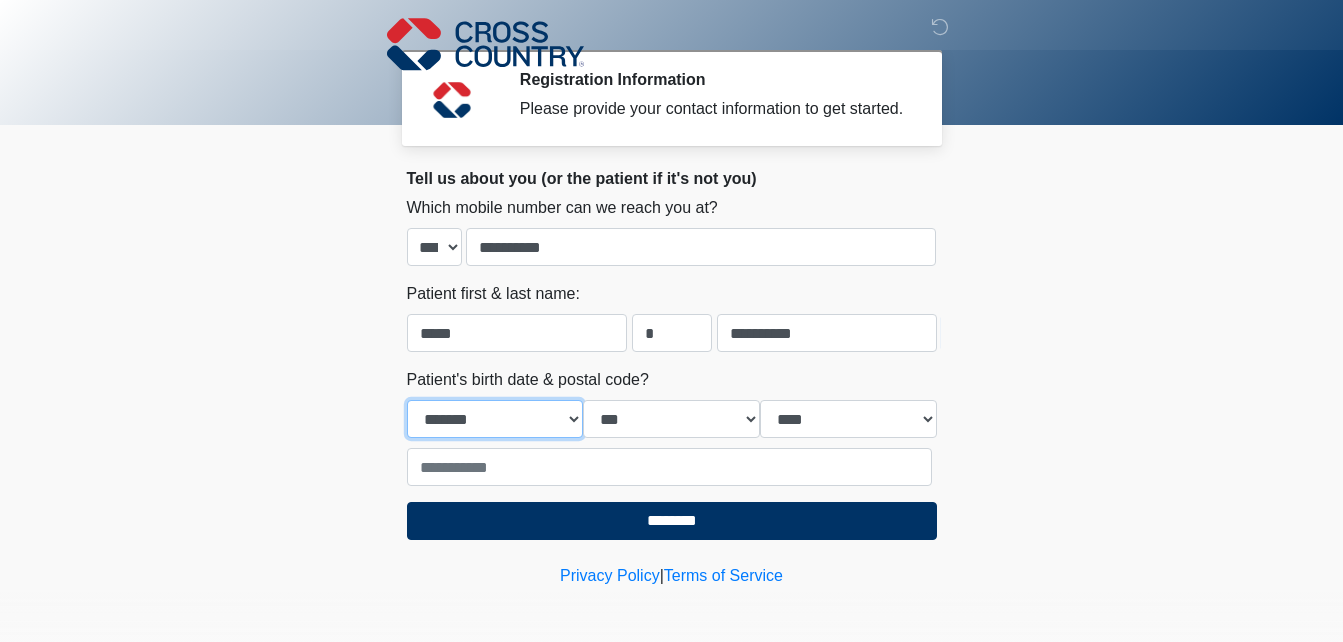 click on "**********" at bounding box center (495, 419) 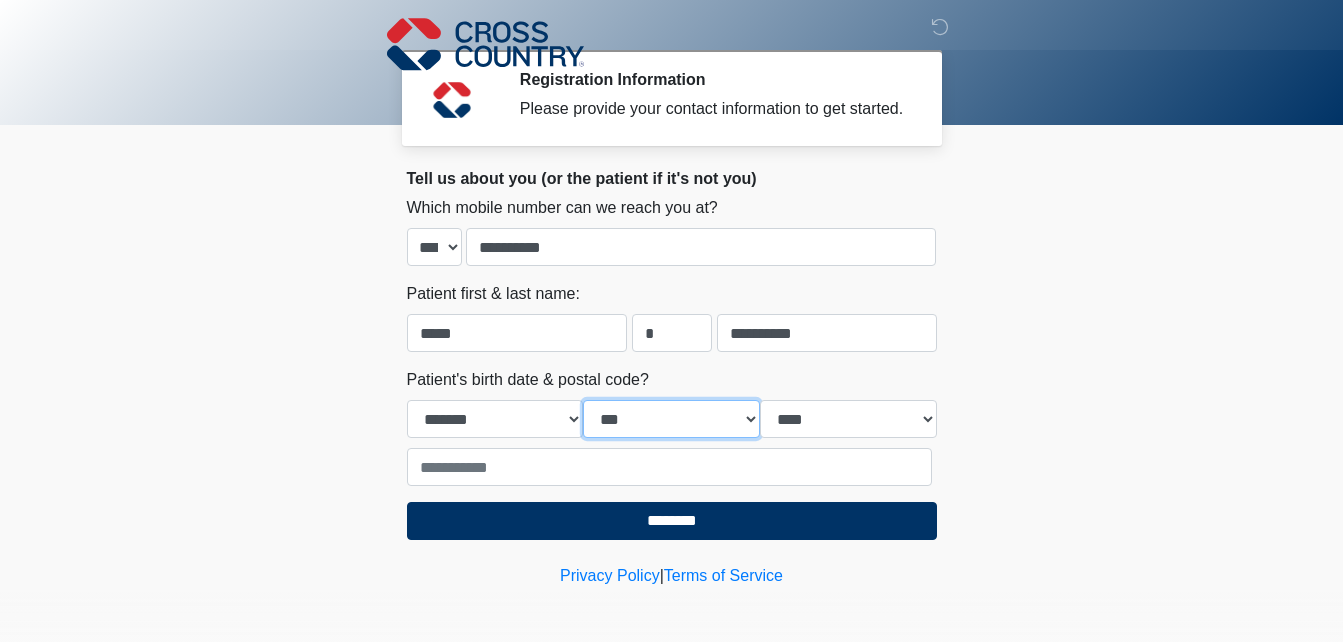 click on "***
*
*
*
*
*
*
*
*
*
**
**
**
**
**
**
**
**
**
**
**
**
**
**
**
**
**
**
**
**
**
**" at bounding box center (671, 419) 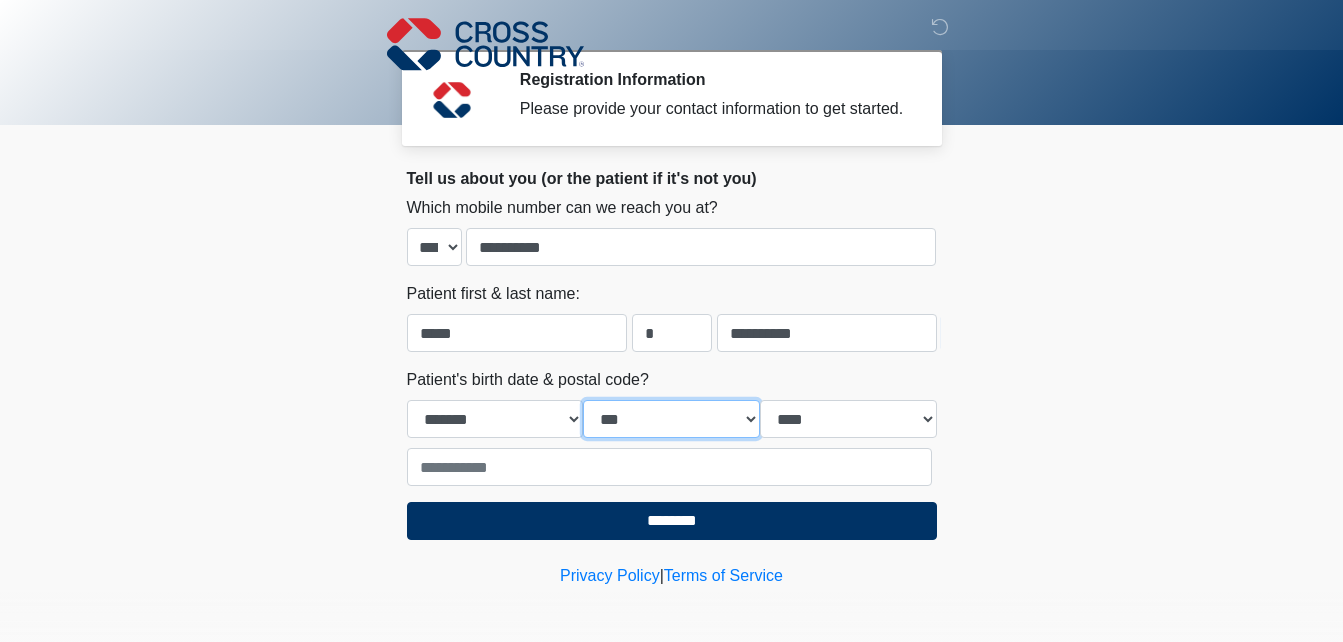 select on "*" 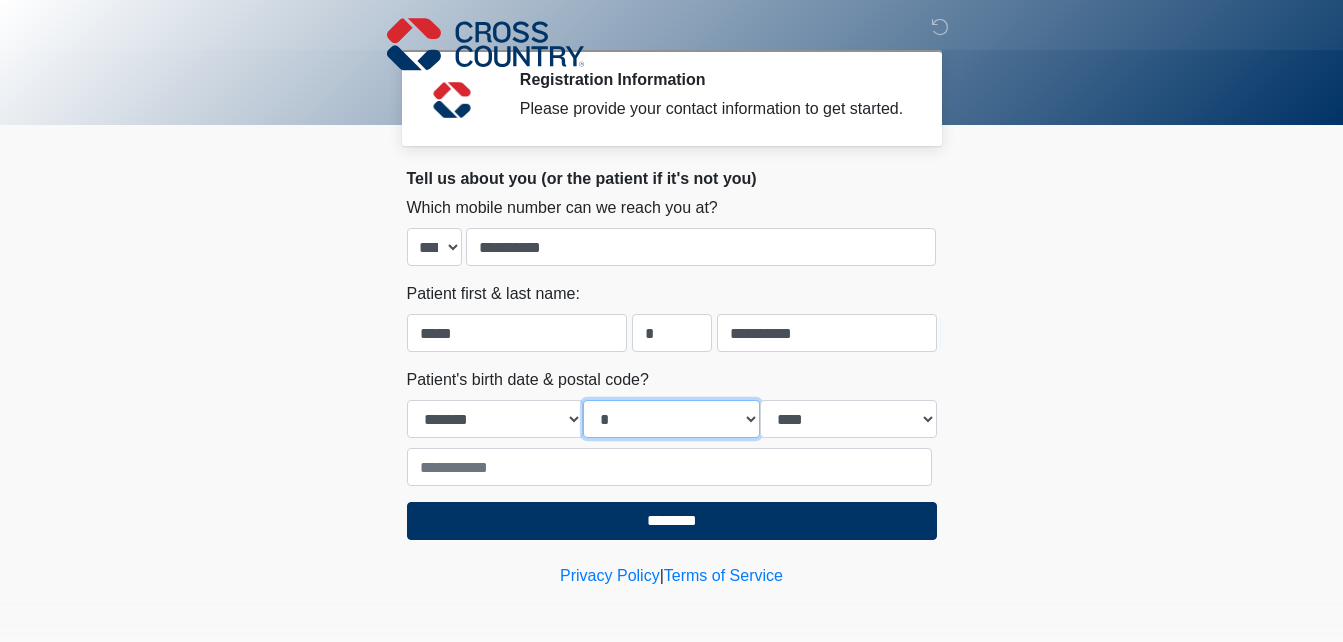click on "***
*
*
*
*
*
*
*
*
*
**
**
**
**
**
**
**
**
**
**
**
**
**
**
**
**
**
**
**
**
**
**" at bounding box center (671, 419) 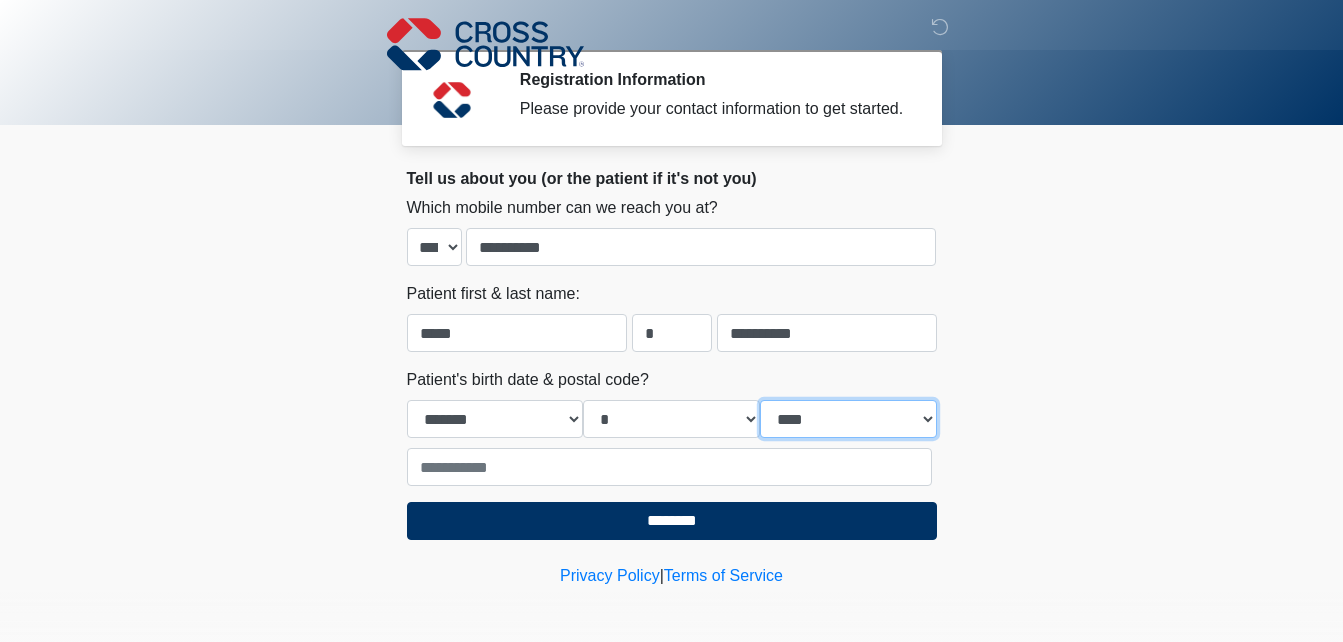 click on "****
****
****
****
****
****
****
****
****
****
****
****
****
****
****
****
****
****
****
****
****
****
****
****
****
****
****
****
****
****
****
****
****
****
****
****
****
****
****
****
****
****
****
****
****
****
****
****
****
****
****
****
****
****
****
****
****
****
****
****
****
****
****
****
****
****
****
****
****
****
****
****
****
****
****
****
****
****
****
****
****
****
****
****
****
****
****
****
****
****
****
****
****
****
****
****
****
****
****
****
****
****" at bounding box center (848, 419) 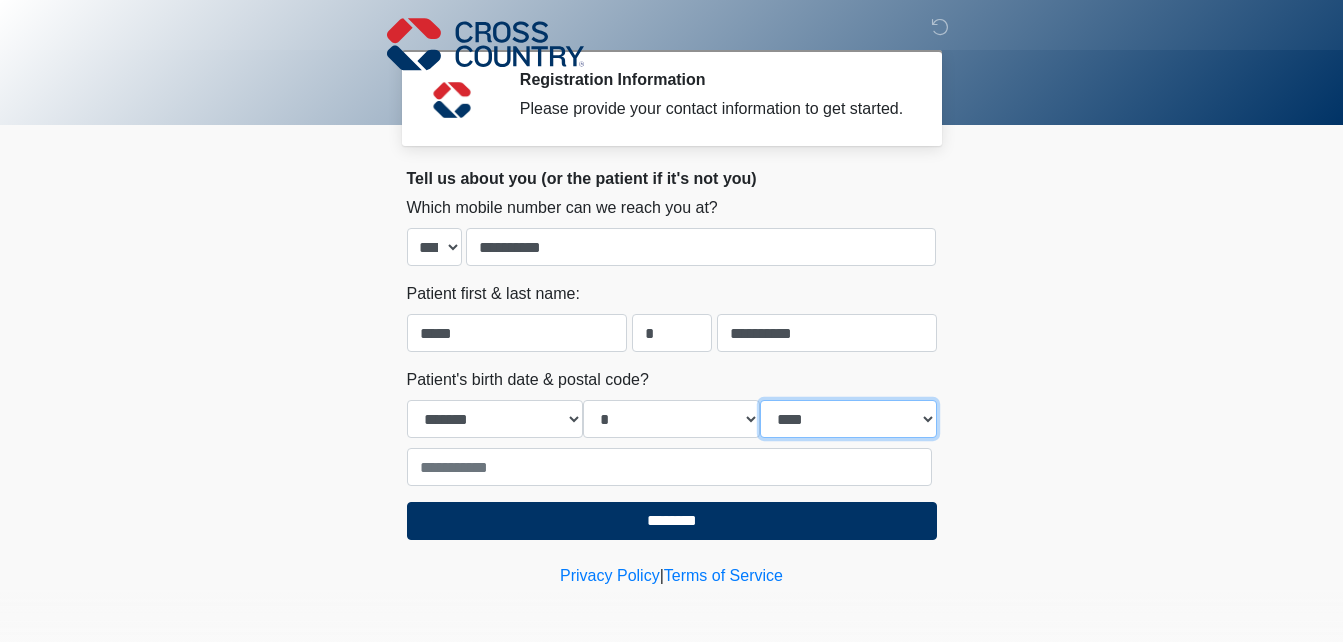 select on "****" 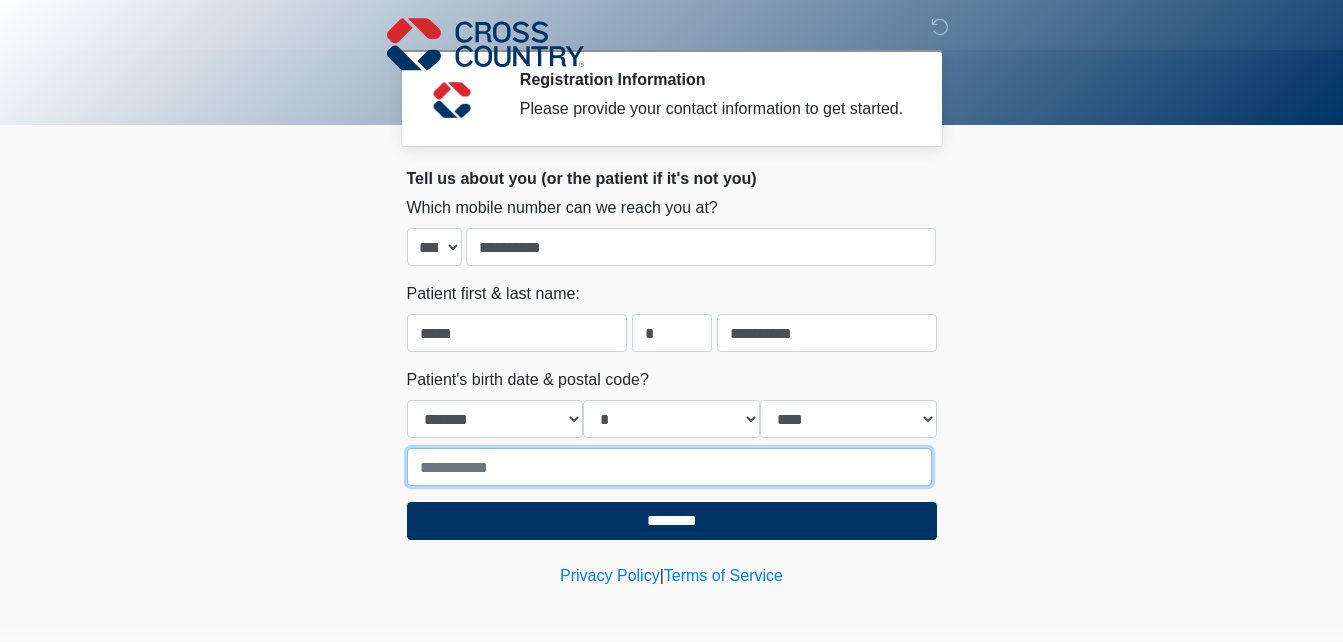 click at bounding box center (669, 467) 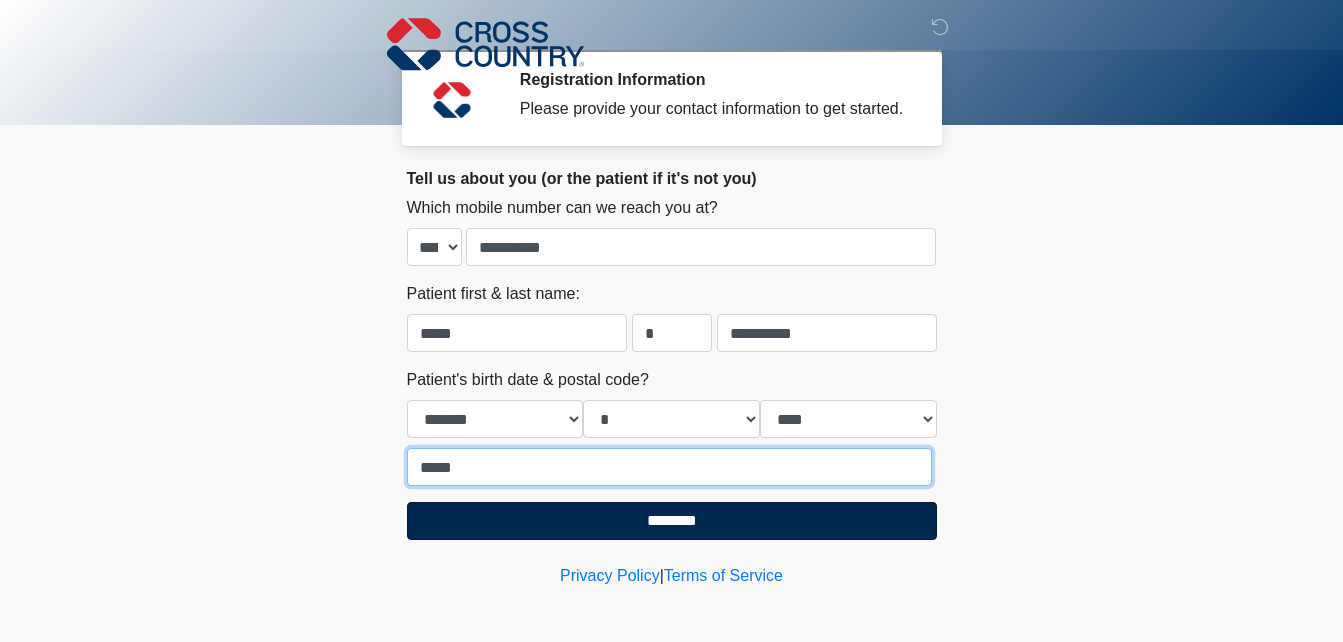 type on "*****" 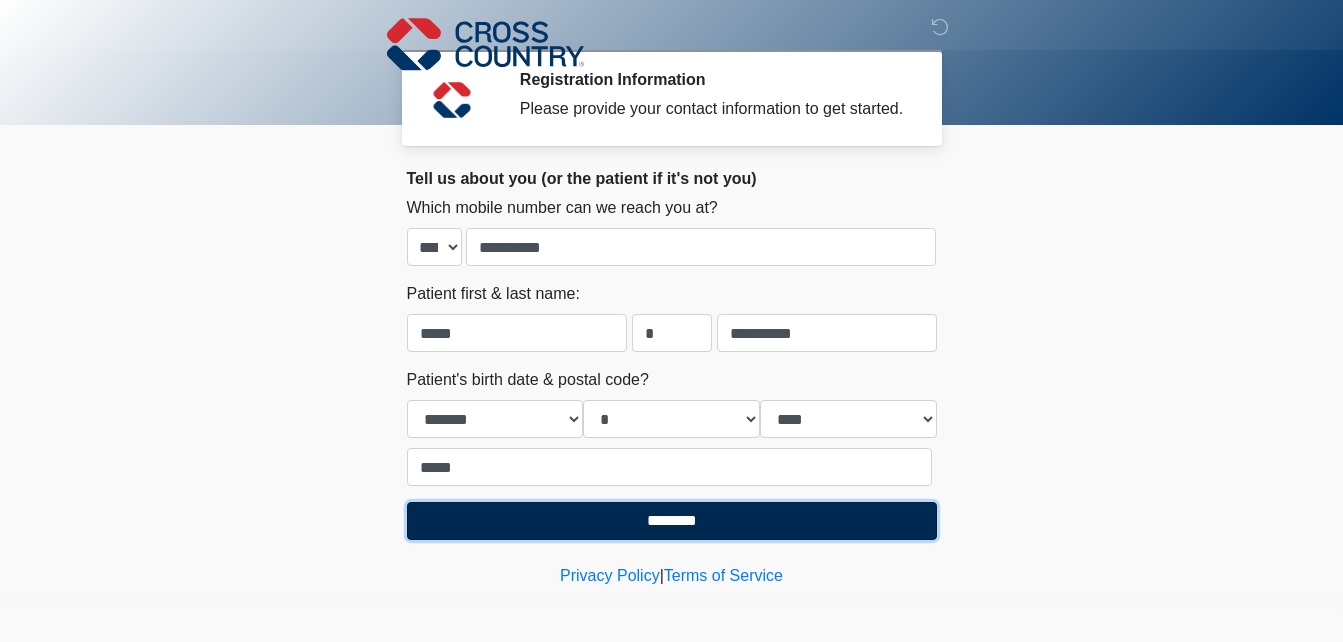 click on "********" at bounding box center [672, 521] 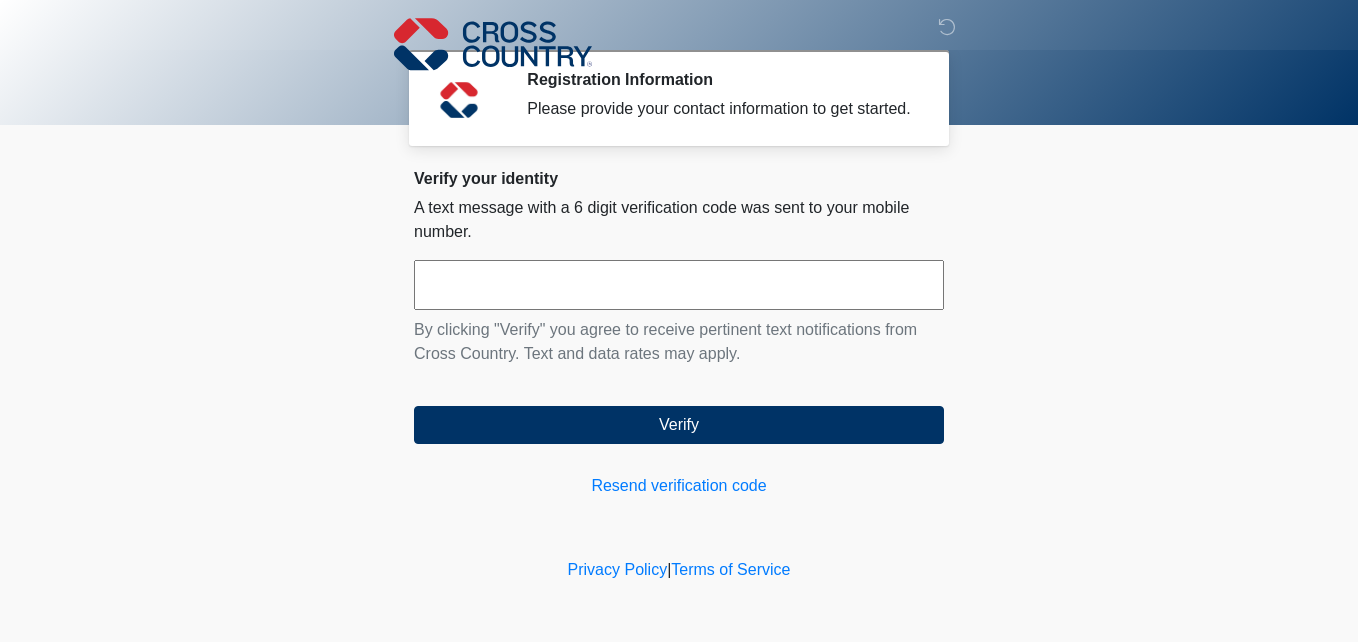 click at bounding box center (679, 285) 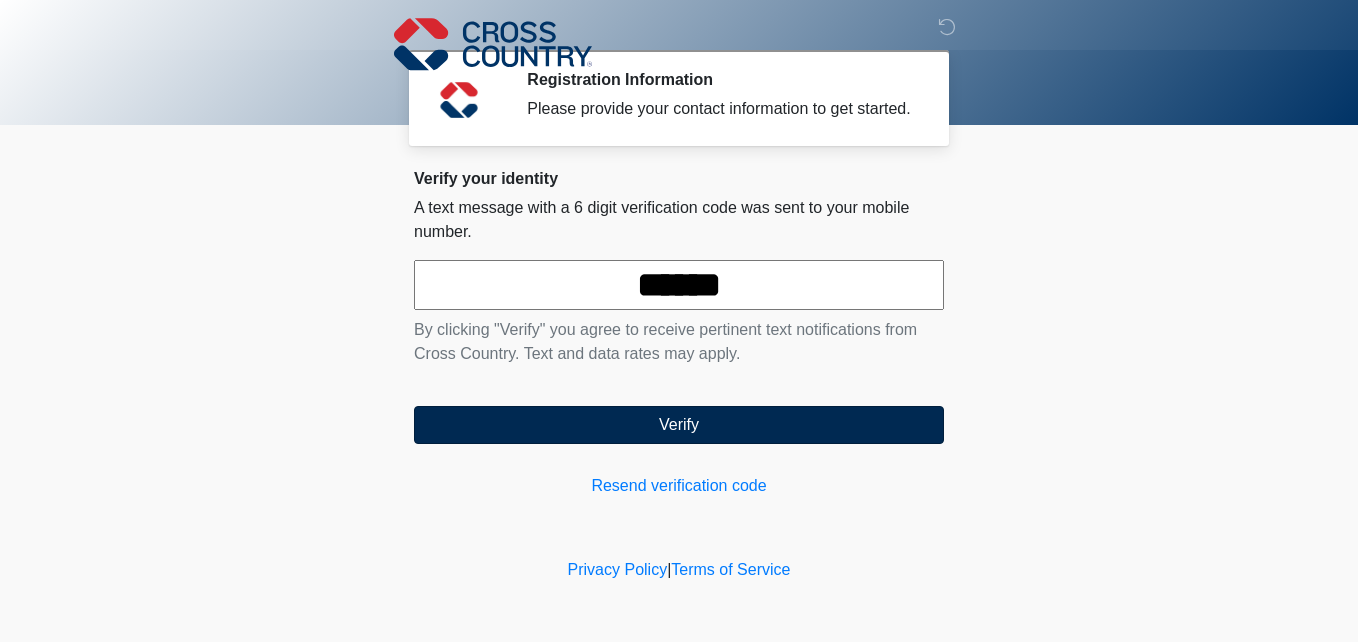 type on "******" 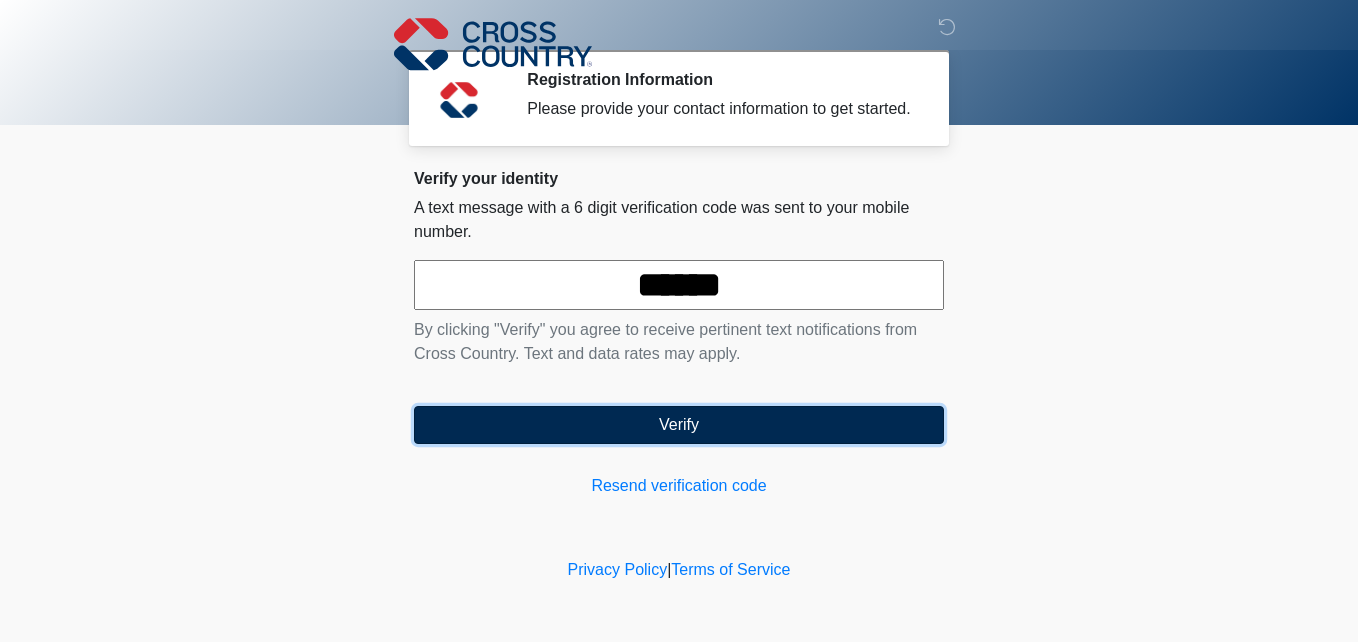click on "Verify" at bounding box center [679, 425] 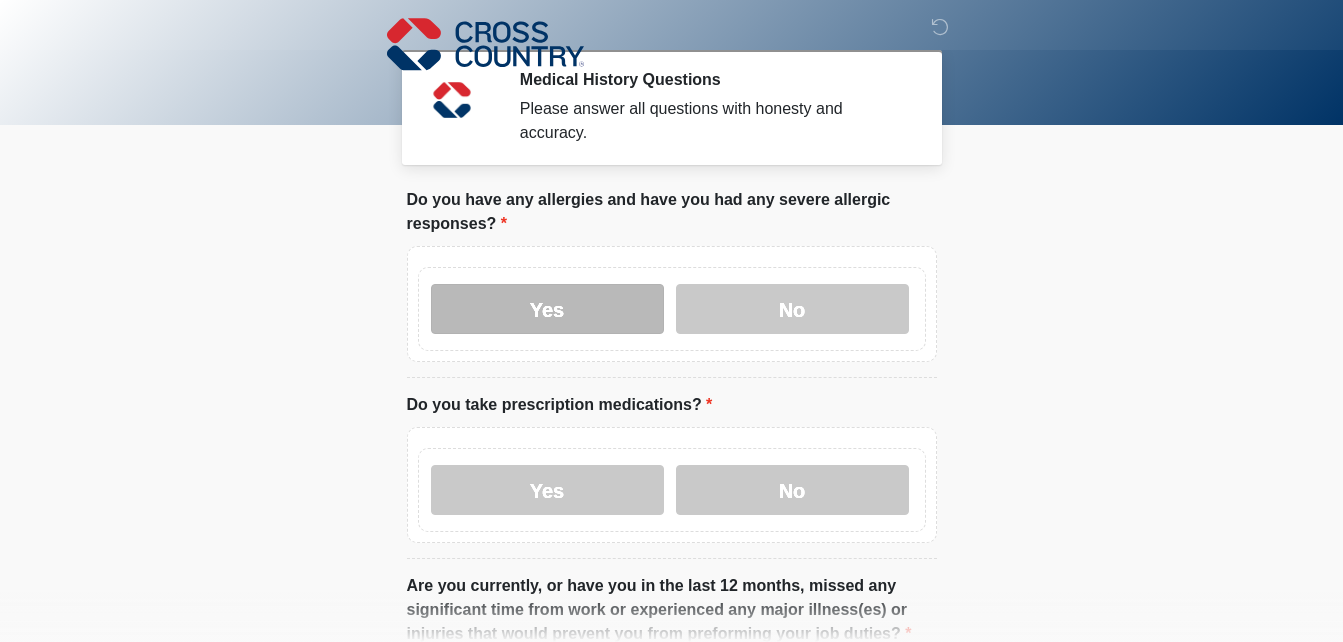 click on "Yes" at bounding box center [547, 309] 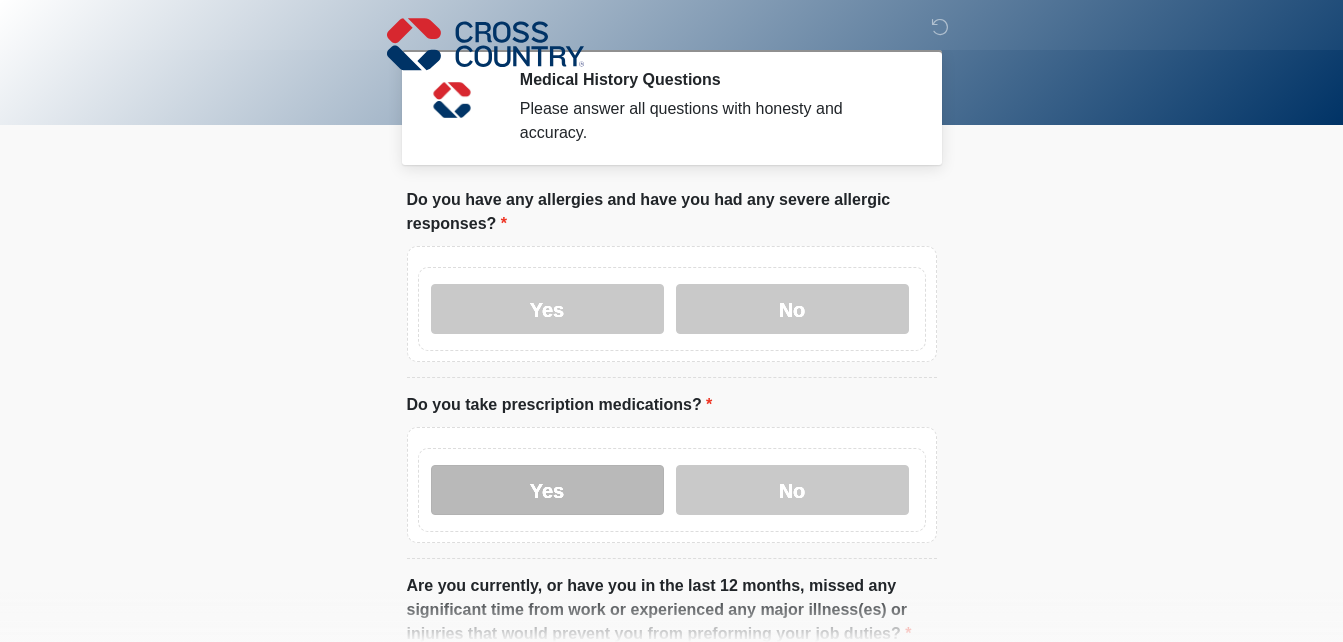 click on "Yes" at bounding box center [547, 490] 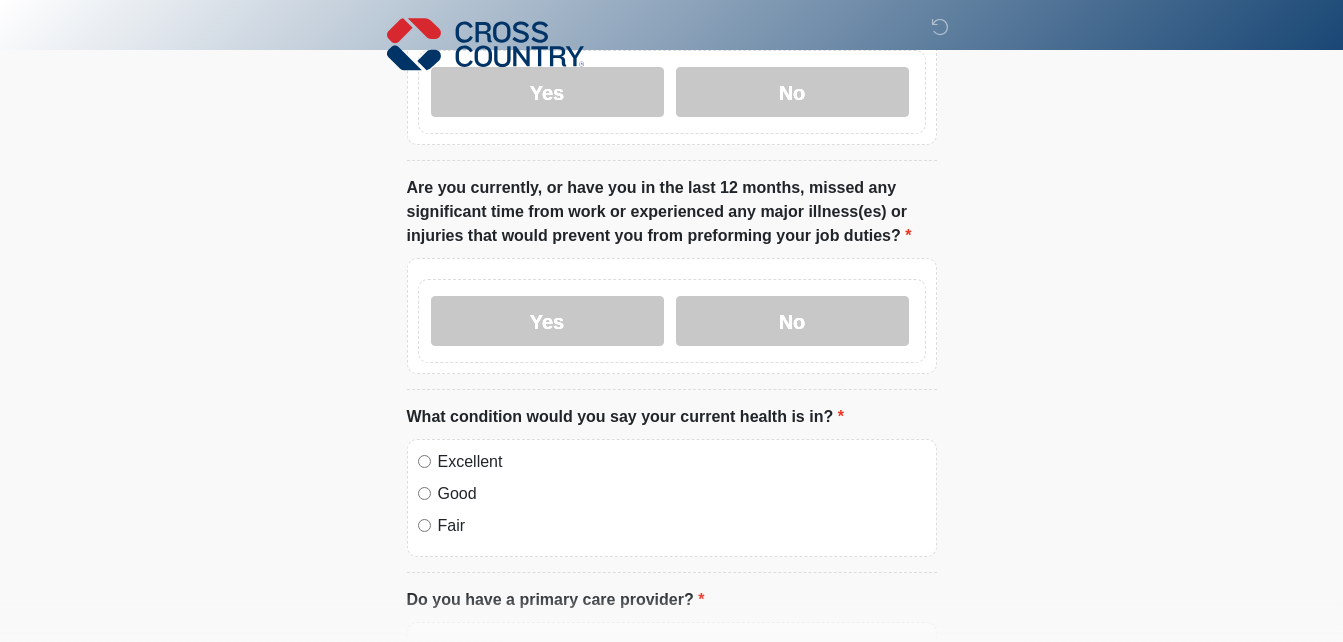 scroll, scrollTop: 400, scrollLeft: 0, axis: vertical 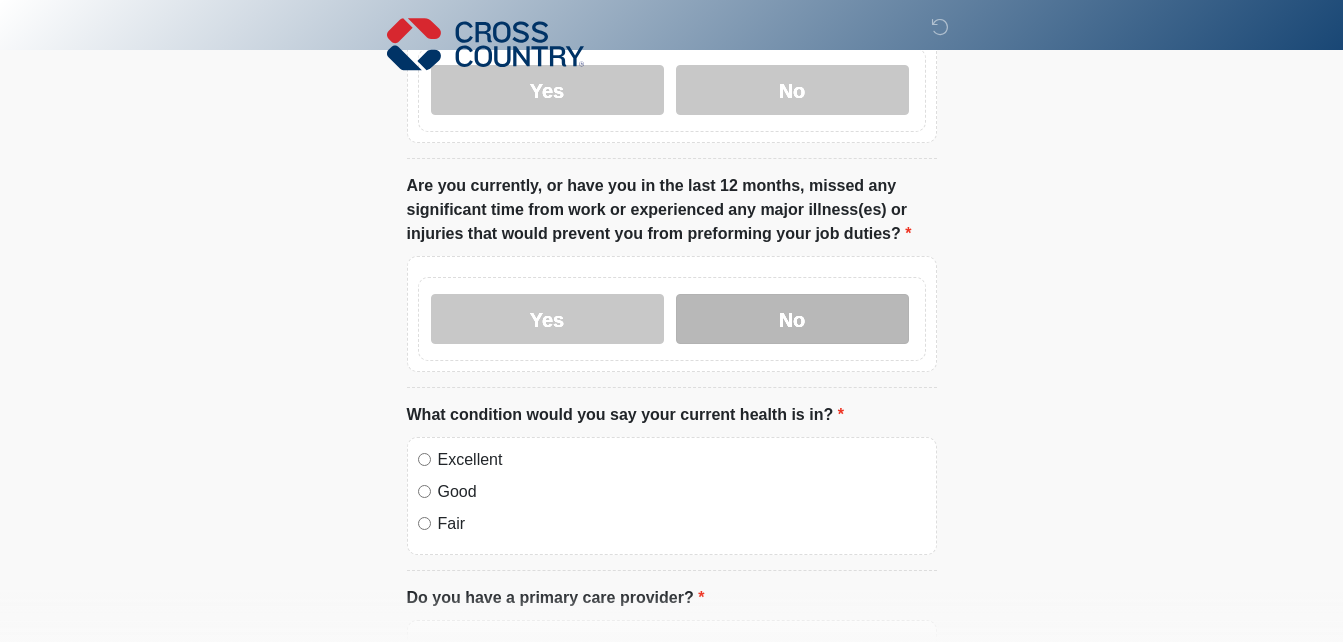 click on "No" at bounding box center (792, 319) 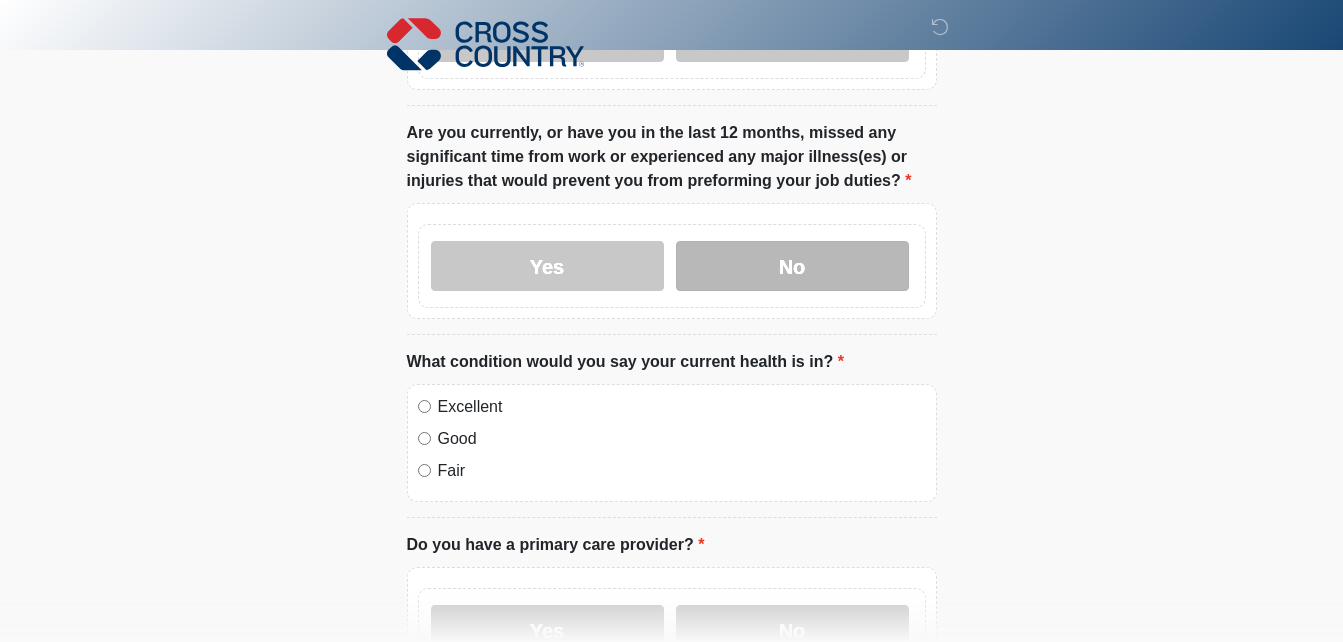 scroll, scrollTop: 500, scrollLeft: 0, axis: vertical 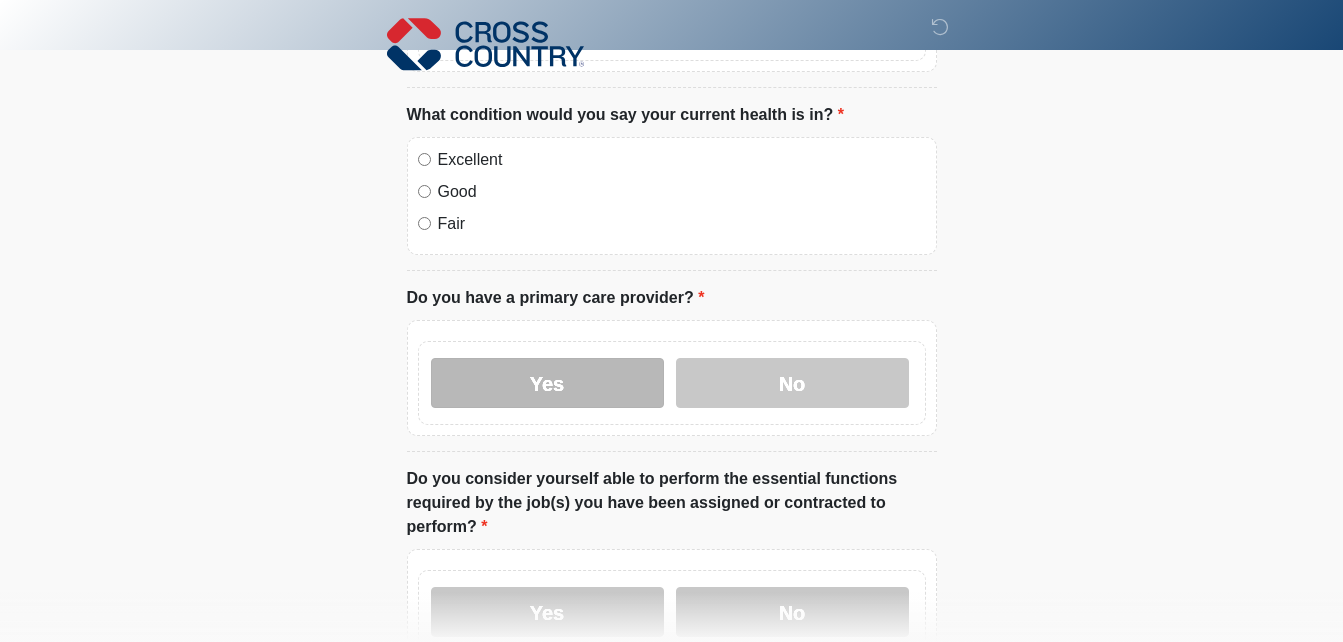 click on "Yes" at bounding box center [547, 383] 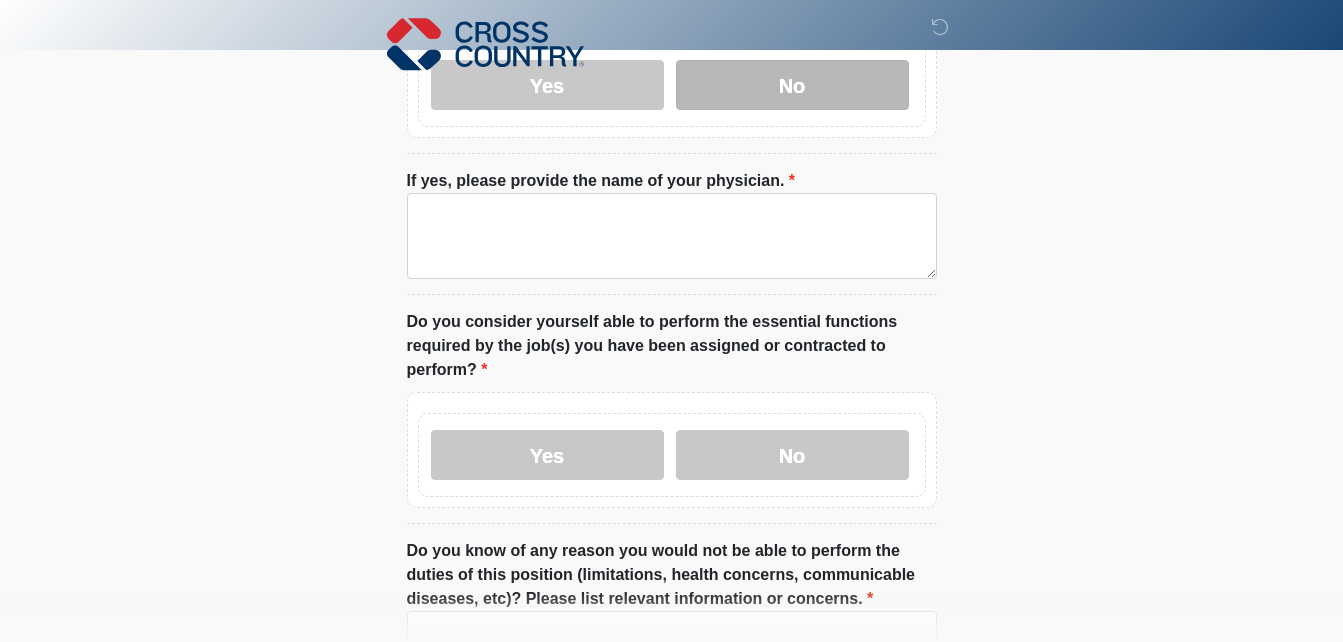 scroll, scrollTop: 1000, scrollLeft: 0, axis: vertical 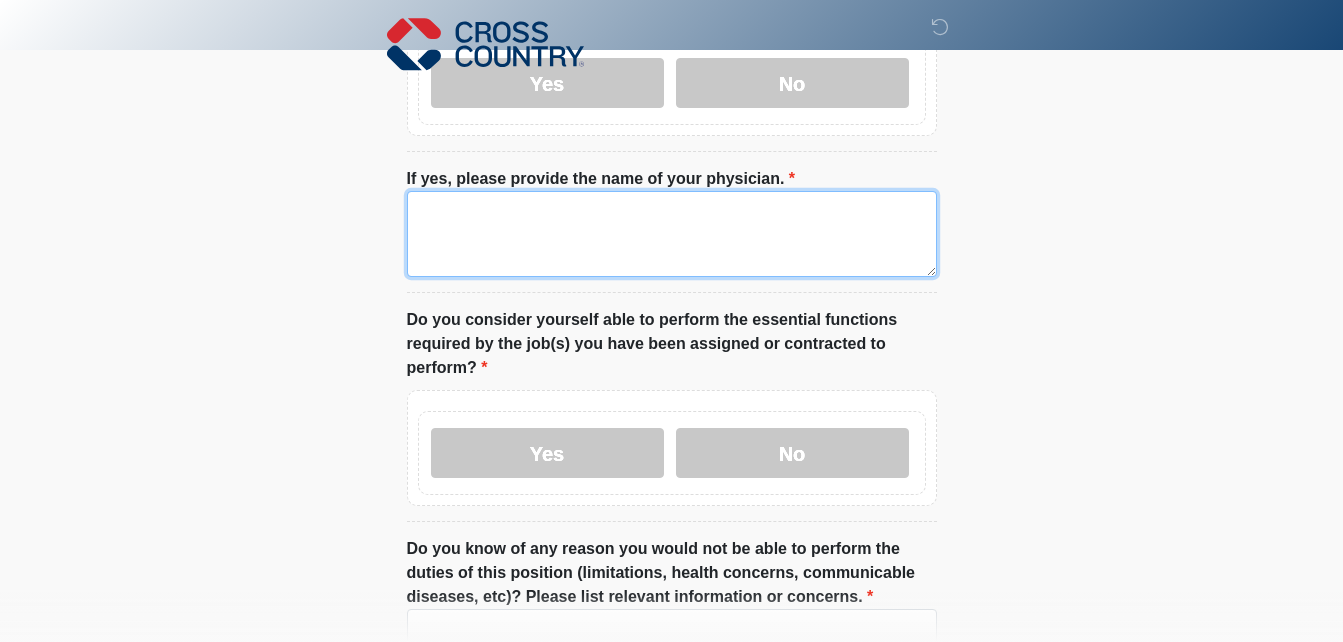 click on "If yes, please provide the name of your physician." at bounding box center (672, 234) 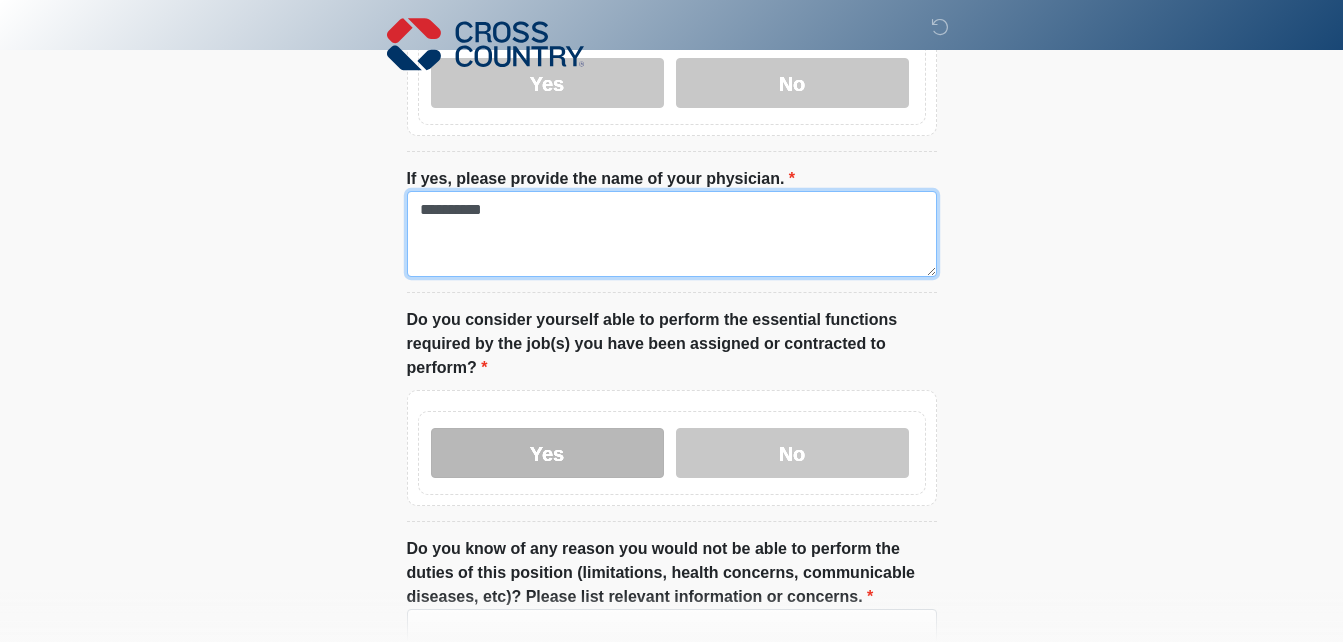 type on "**********" 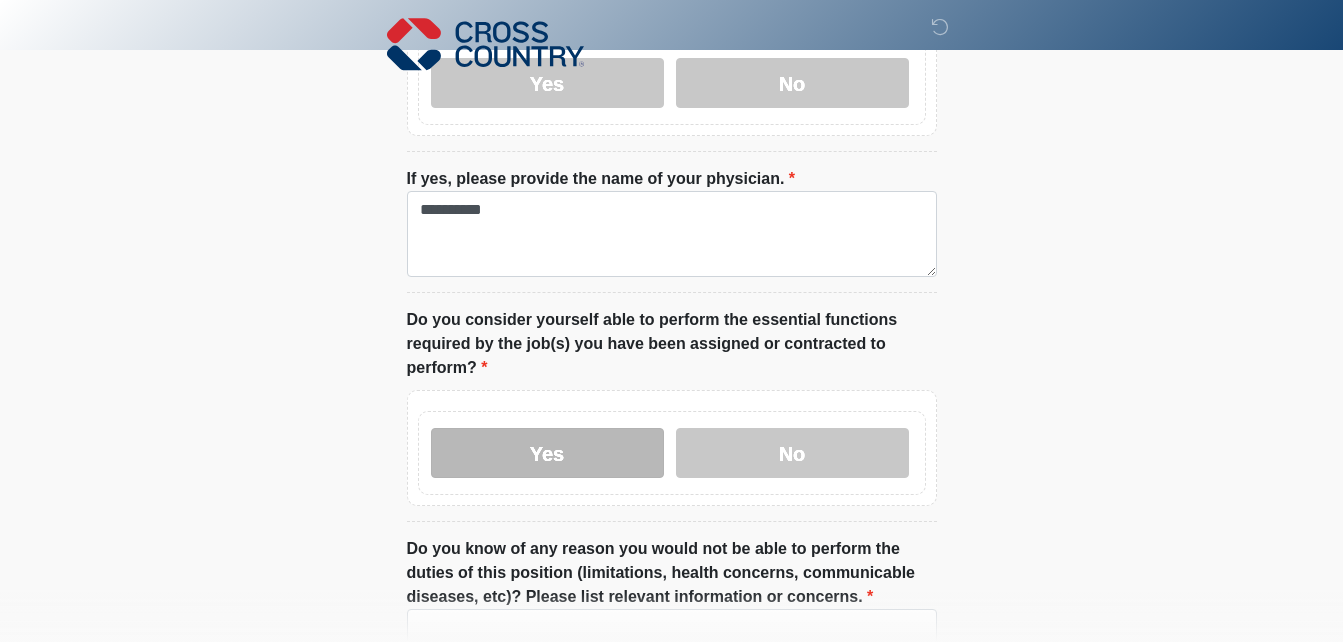 click on "Yes" at bounding box center (547, 453) 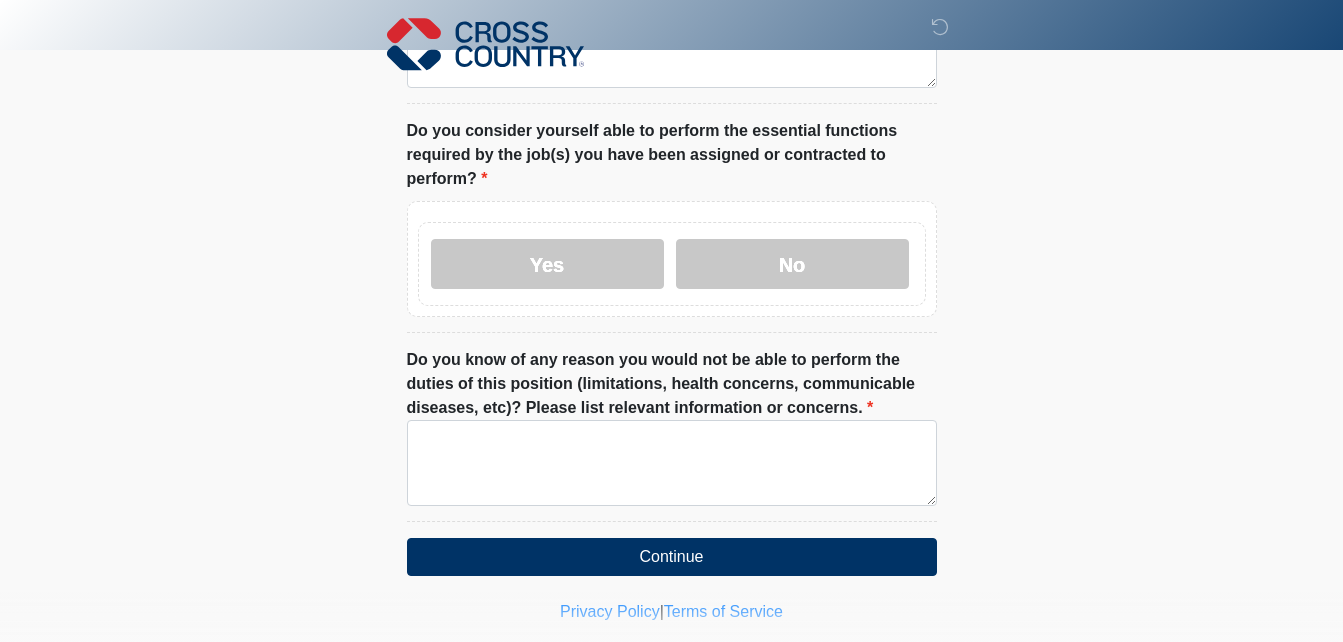 scroll, scrollTop: 1200, scrollLeft: 0, axis: vertical 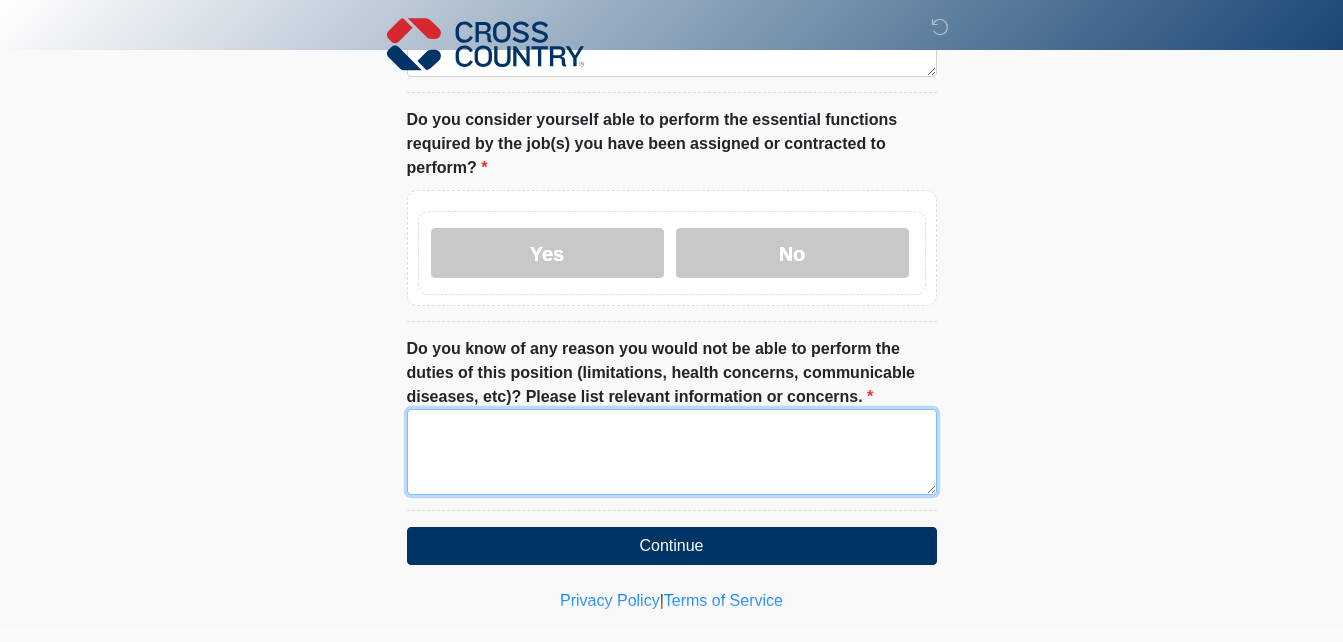 click on "Do you know of any reason you would not be able to perform the duties of this position (limitations, health concerns, communicable diseases, etc)?  Please list relevant information or concerns." at bounding box center (672, 452) 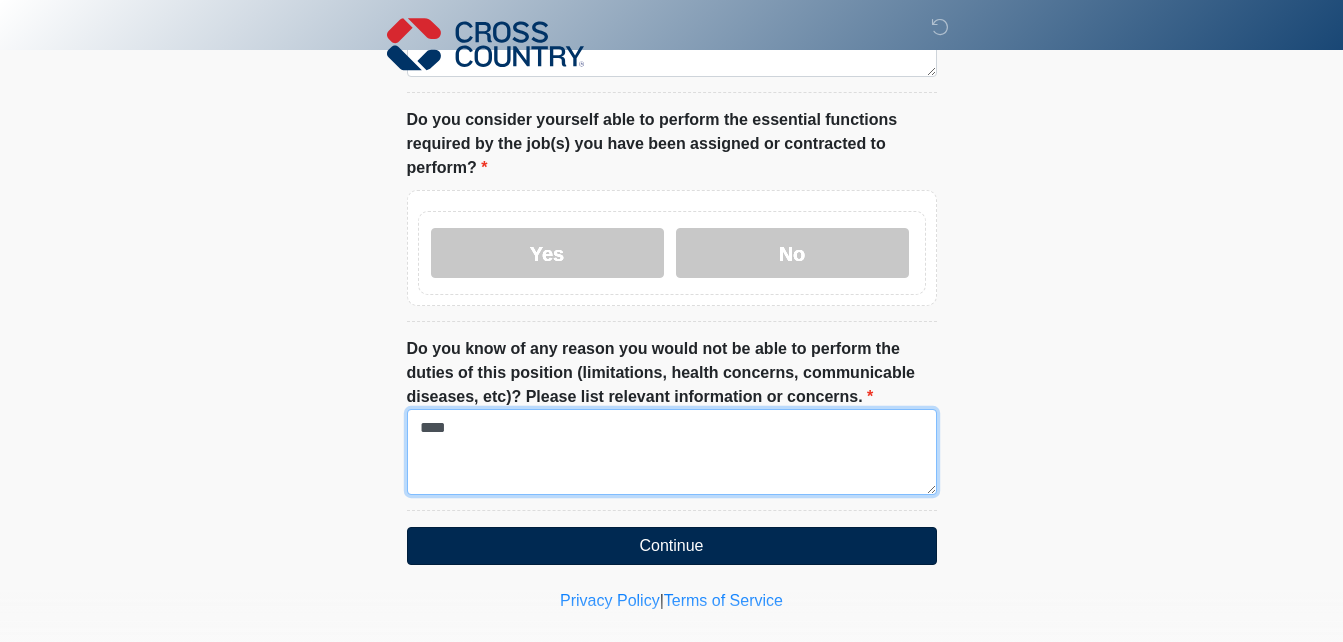 type on "****" 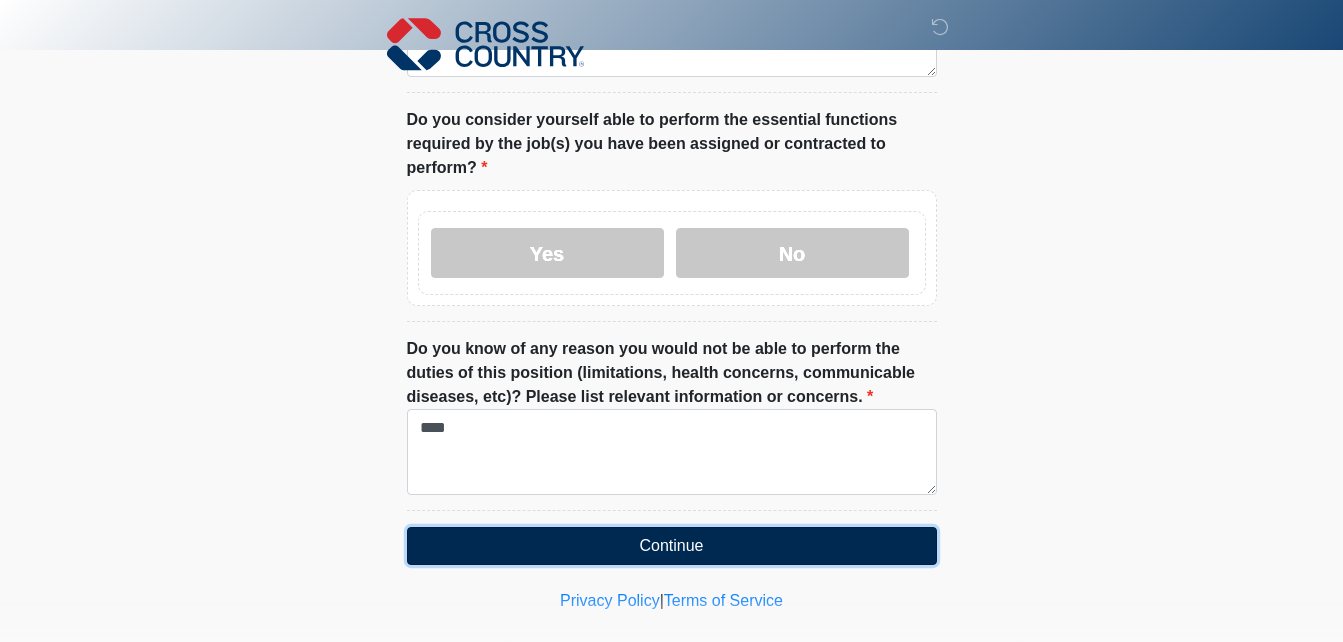 click on "Continue" at bounding box center (672, 546) 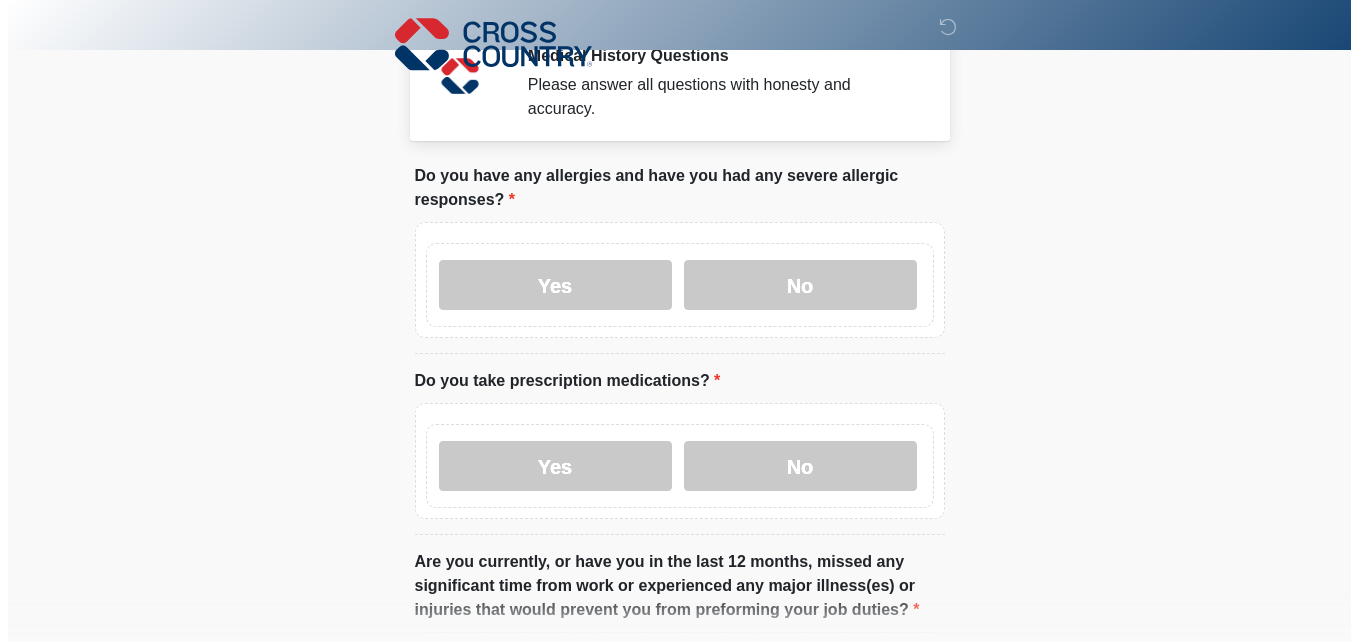 scroll, scrollTop: 0, scrollLeft: 0, axis: both 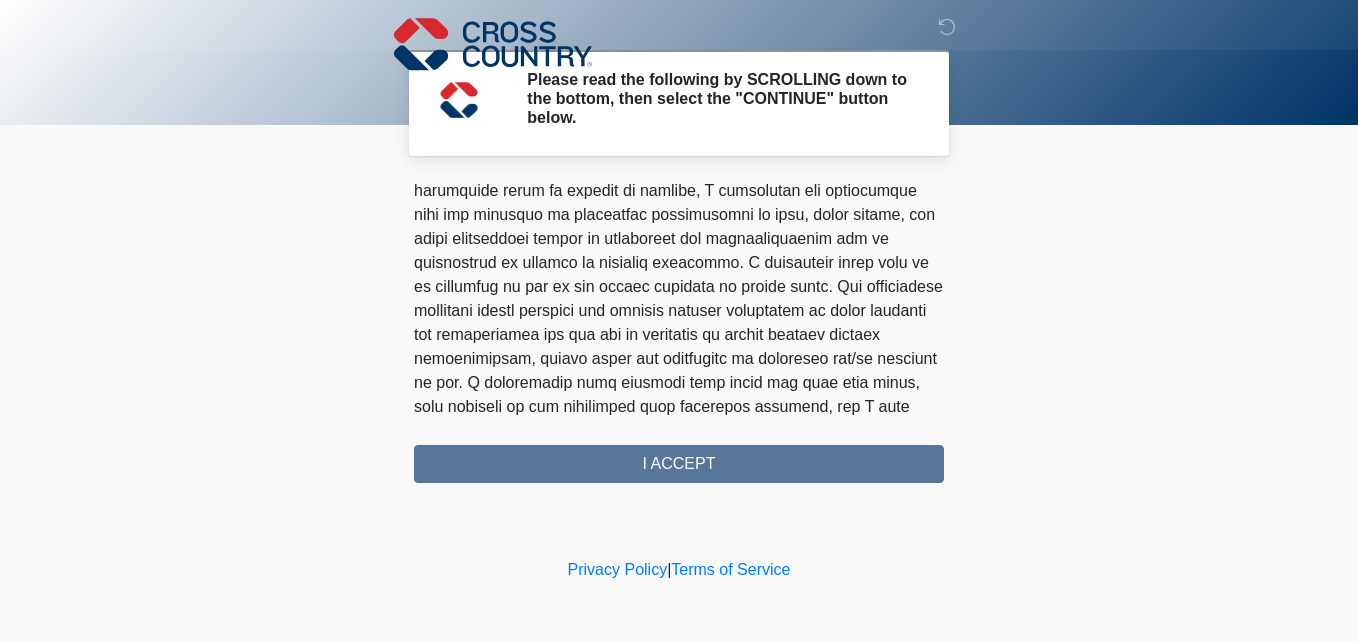 click on "PLEASE READ EACH SECTION CAREFULLY. YOU MAY REQUEST A COPY OF THIS FORM FOR YOUR OWN RECORDS. GFEase, LLC and its advanced practice providers and other health care providers employed or contracted by or affiliated with it (collectively, “Practice”) provide telemedicine virtual visits via audio-visual, real-time, two-way interactive communication system for the purpose of obtaining my health history (“Telemedicine Services”). I understand that Telemedicine Services include interactive audio, video or other electronic media and that there are both risks and benefits to being treated via telemedicine. Providers (i) may be in a location other than where I am located, (ii) will examine me face-to-face via a remote presence but will not perform a “hands-on” physical examination, and (iii) must rely on information provided by me.
I ACCEPT" at bounding box center [679, 331] 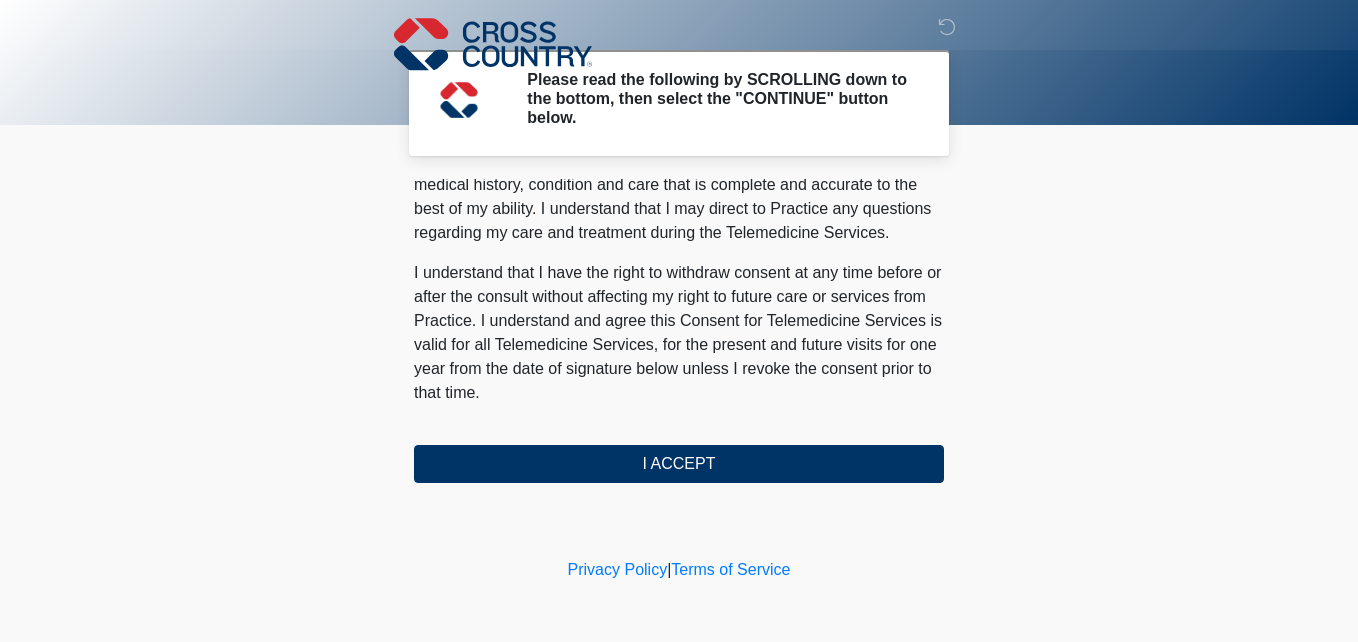 scroll, scrollTop: 1358, scrollLeft: 0, axis: vertical 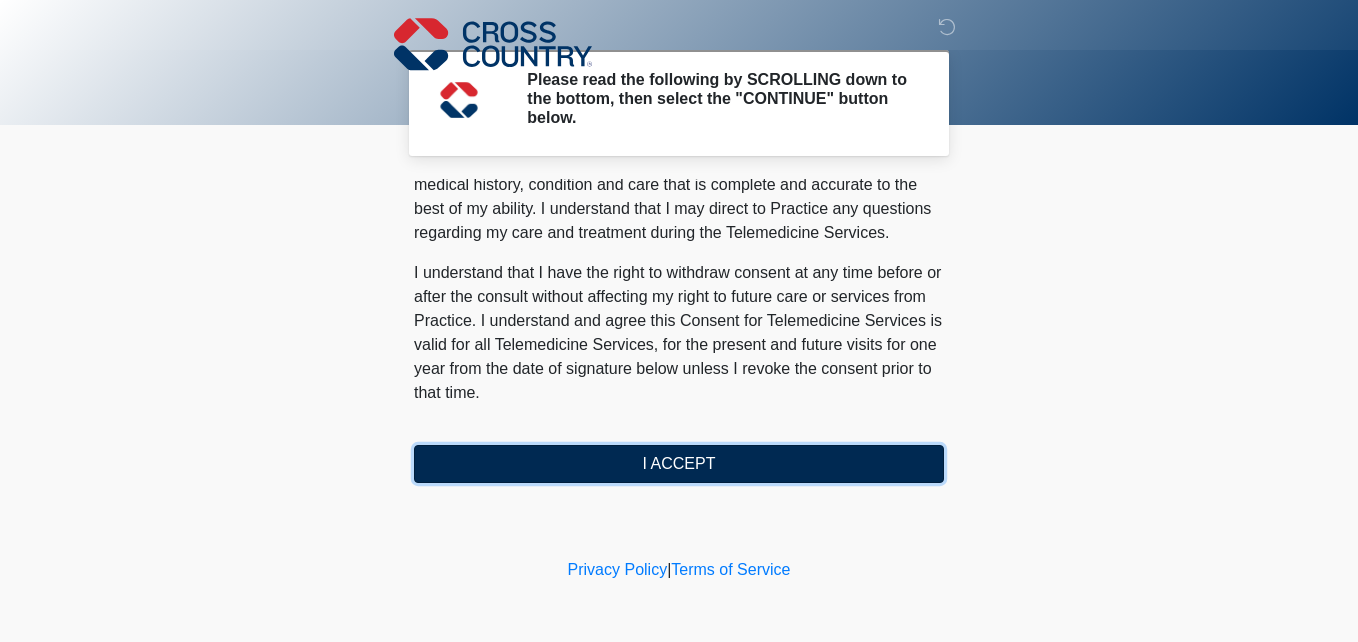 click on "I ACCEPT" at bounding box center [679, 464] 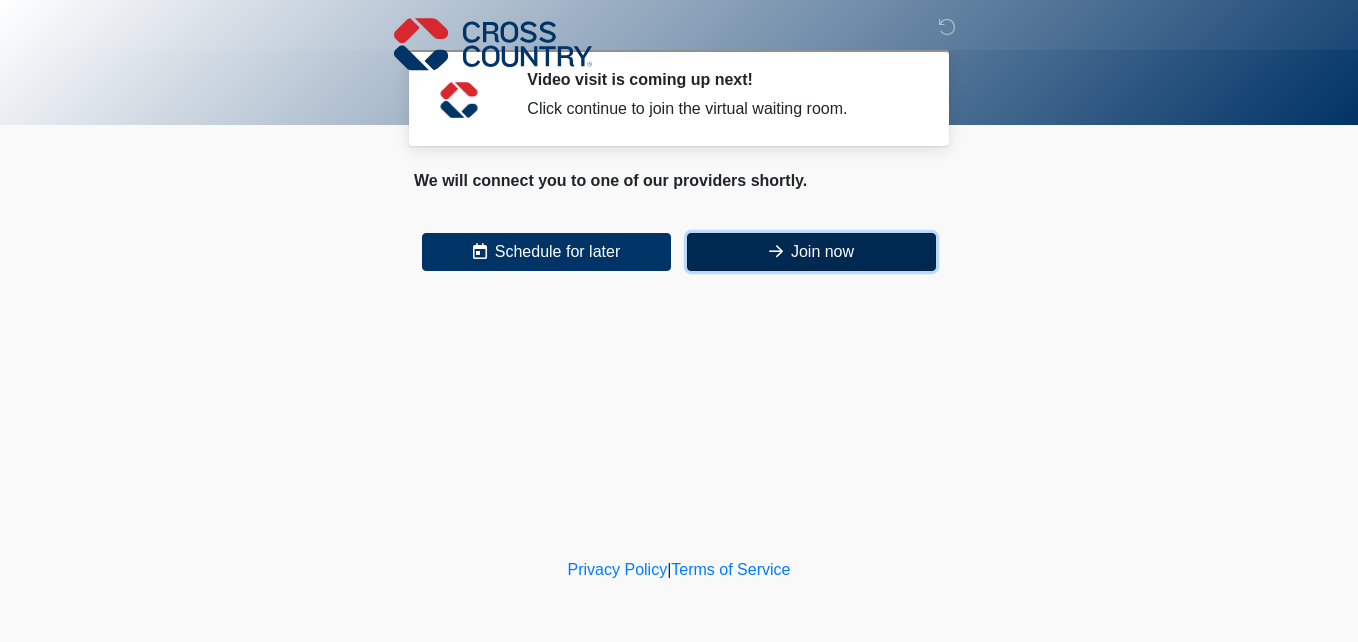 click on "Join now" at bounding box center [811, 252] 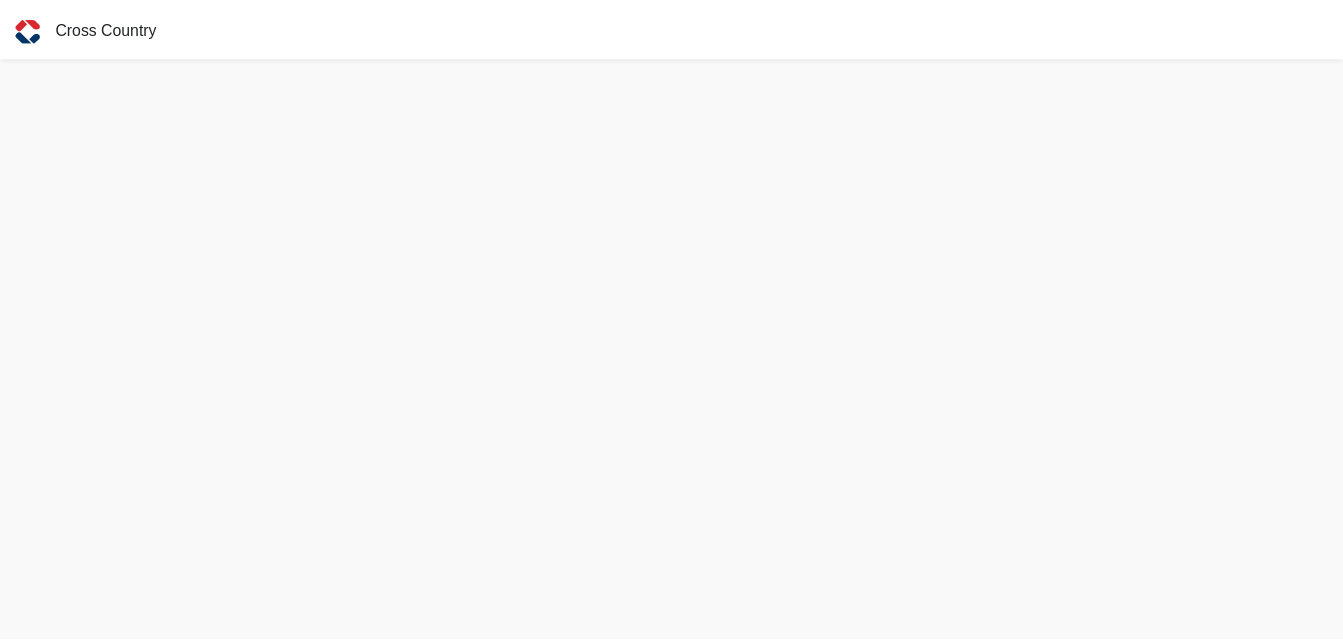 scroll, scrollTop: 0, scrollLeft: 0, axis: both 